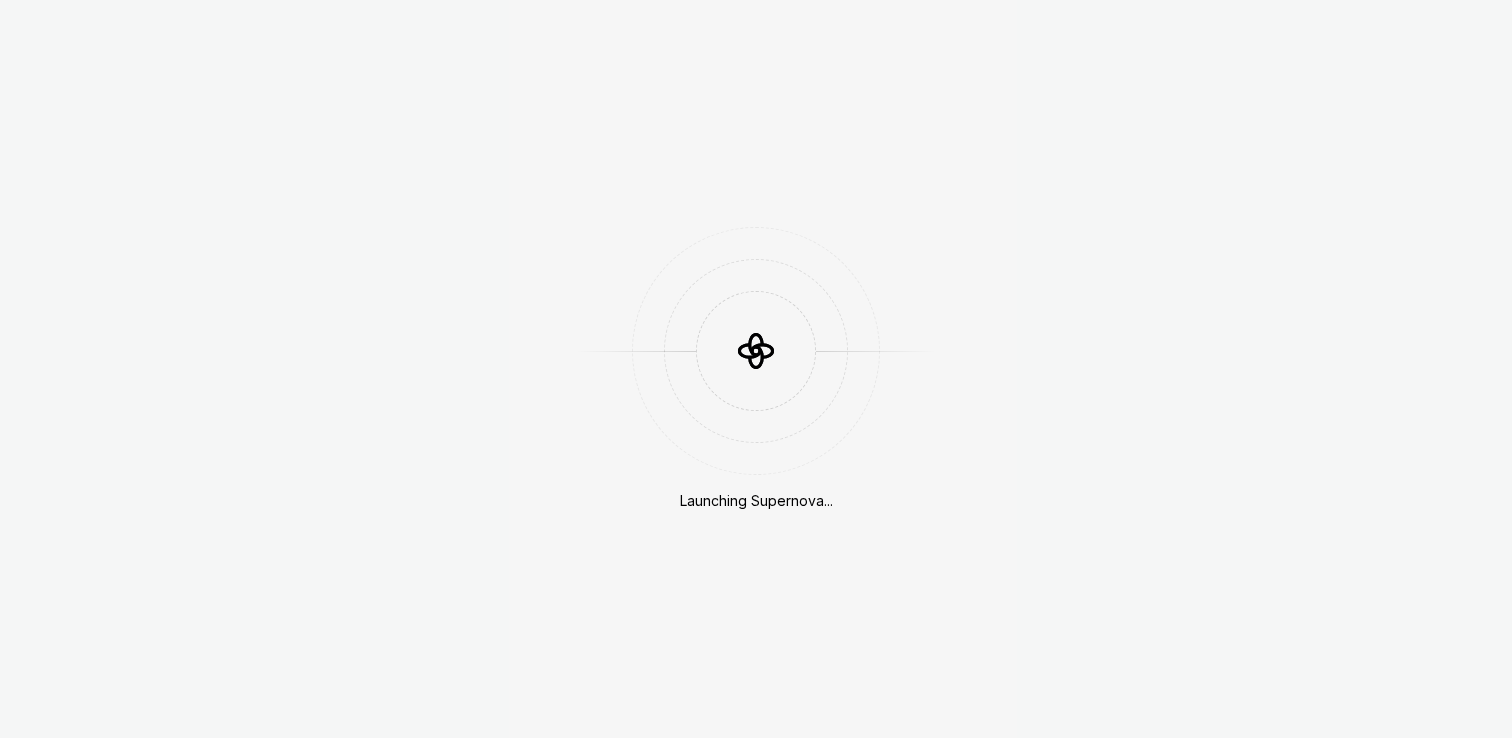 scroll, scrollTop: 0, scrollLeft: 0, axis: both 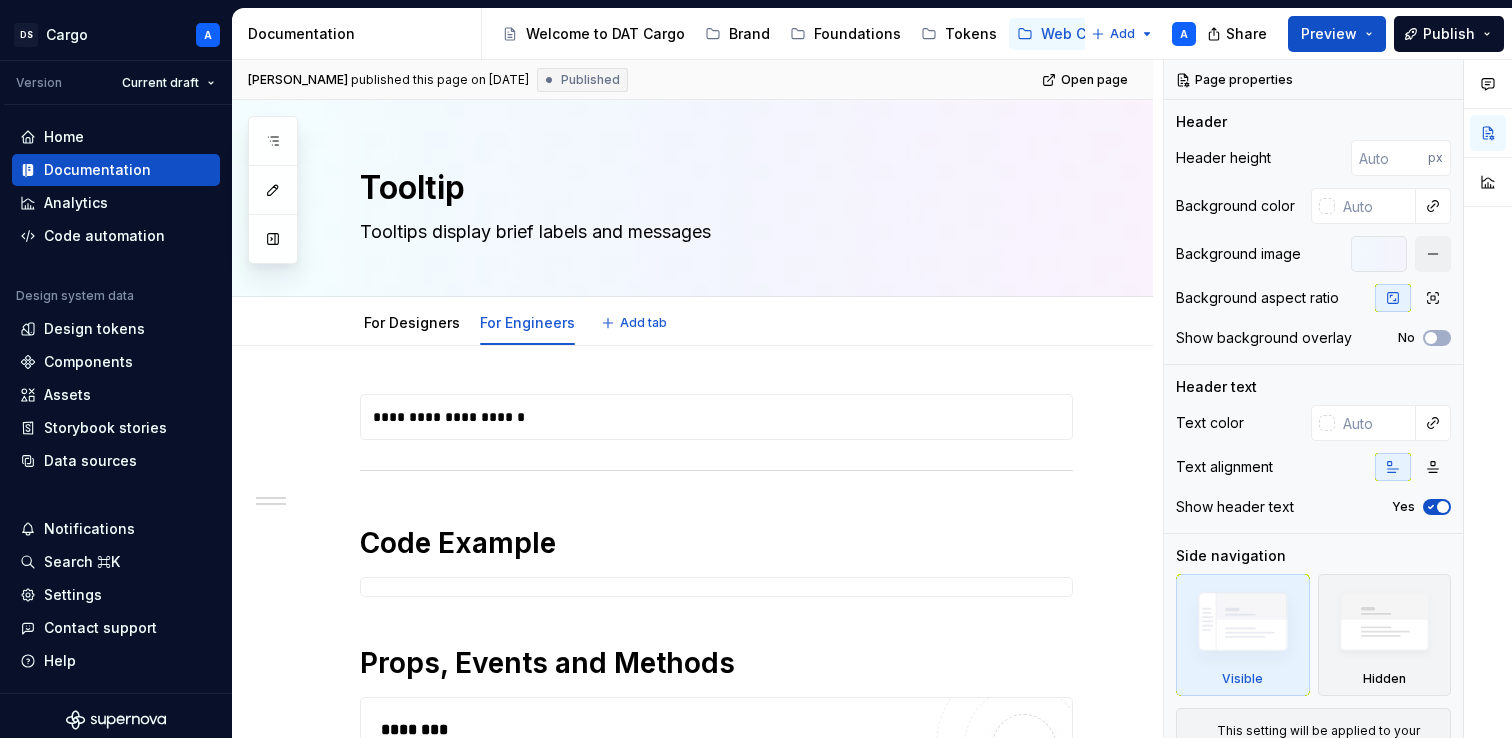 type on "*" 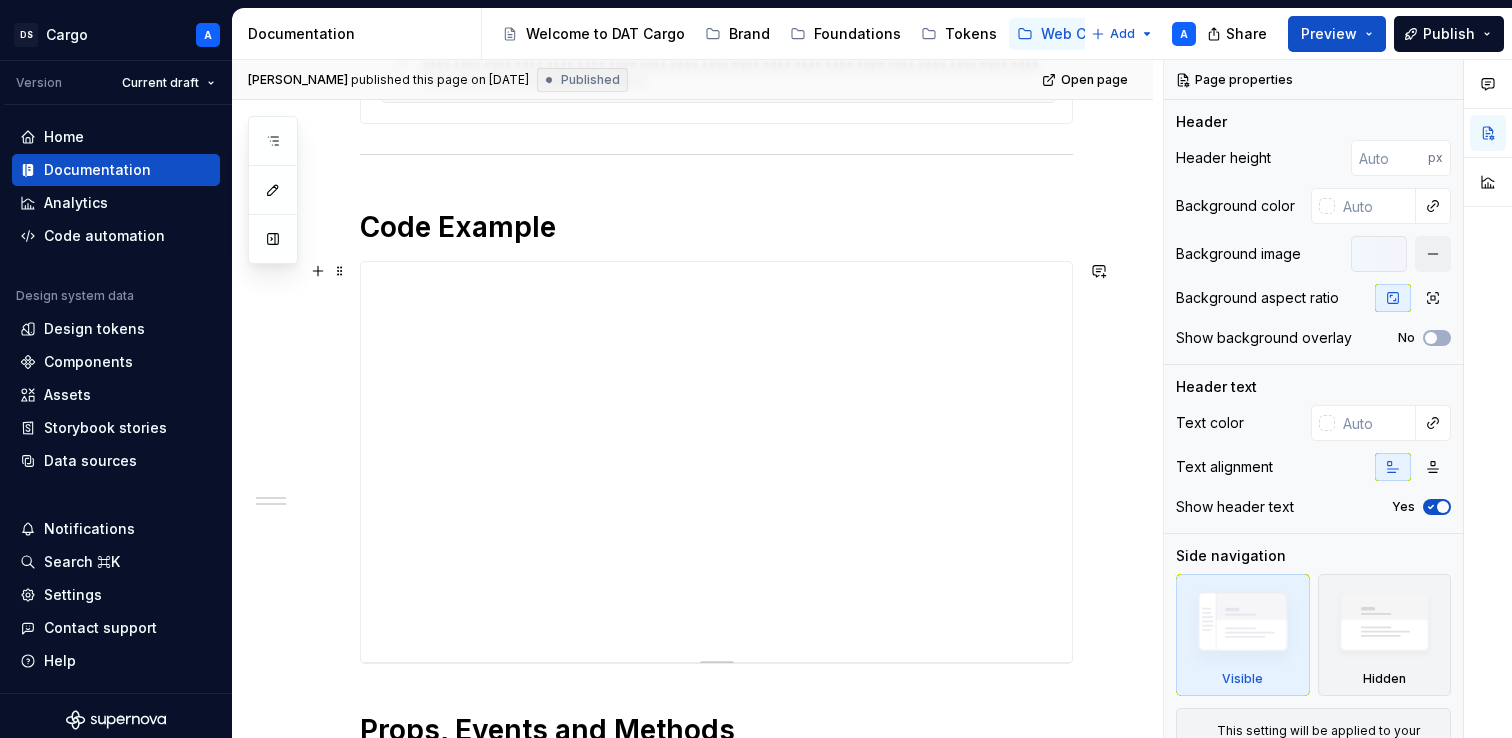 scroll, scrollTop: 626, scrollLeft: 0, axis: vertical 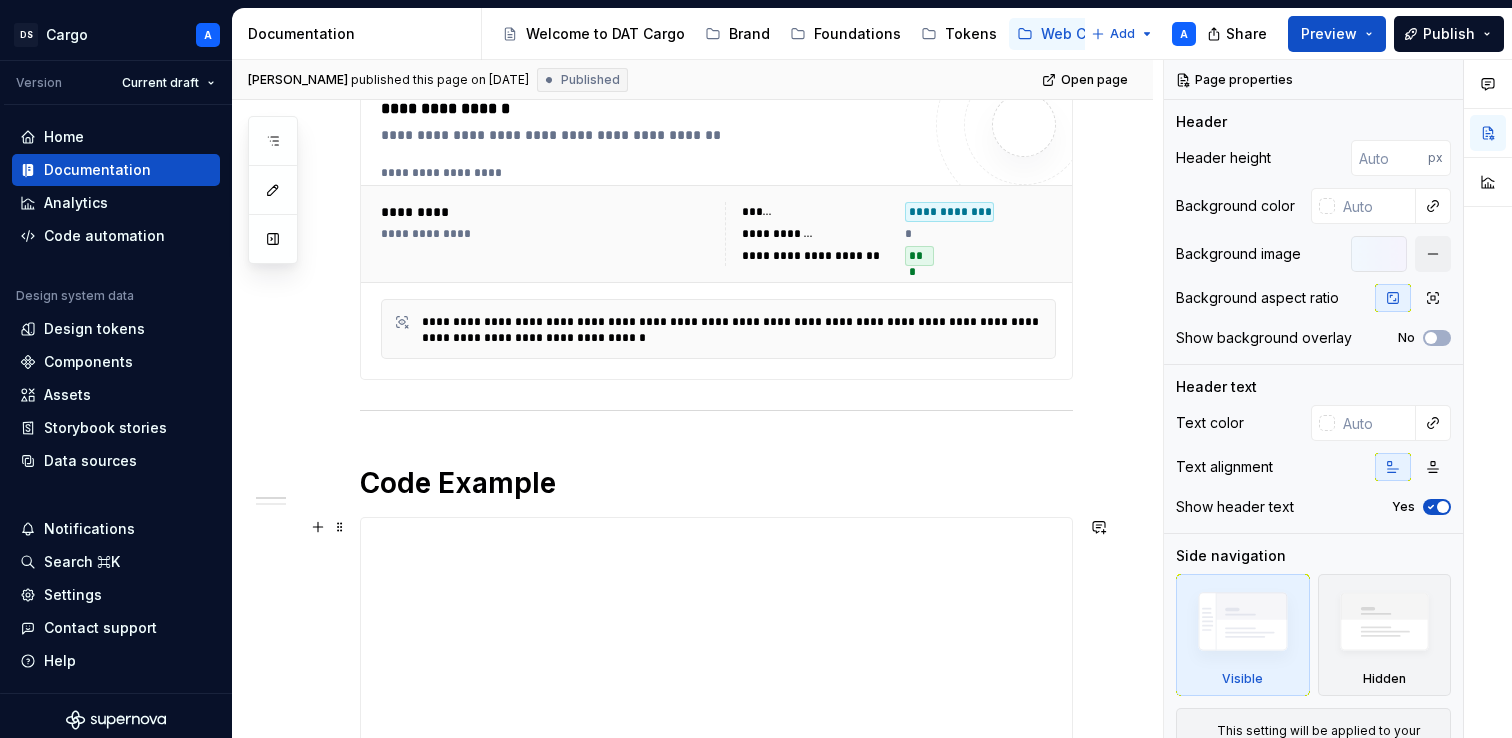 type on "**********" 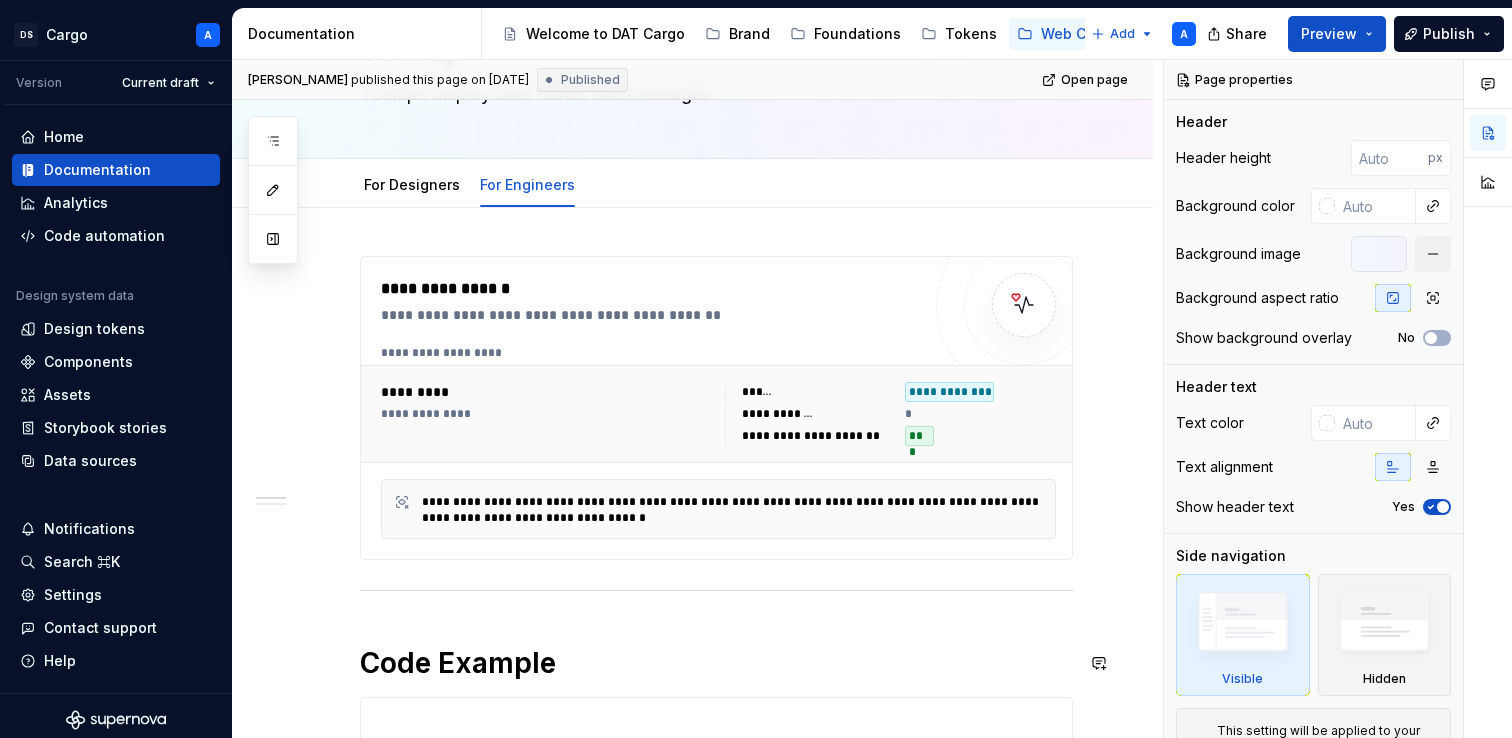 scroll, scrollTop: 0, scrollLeft: 0, axis: both 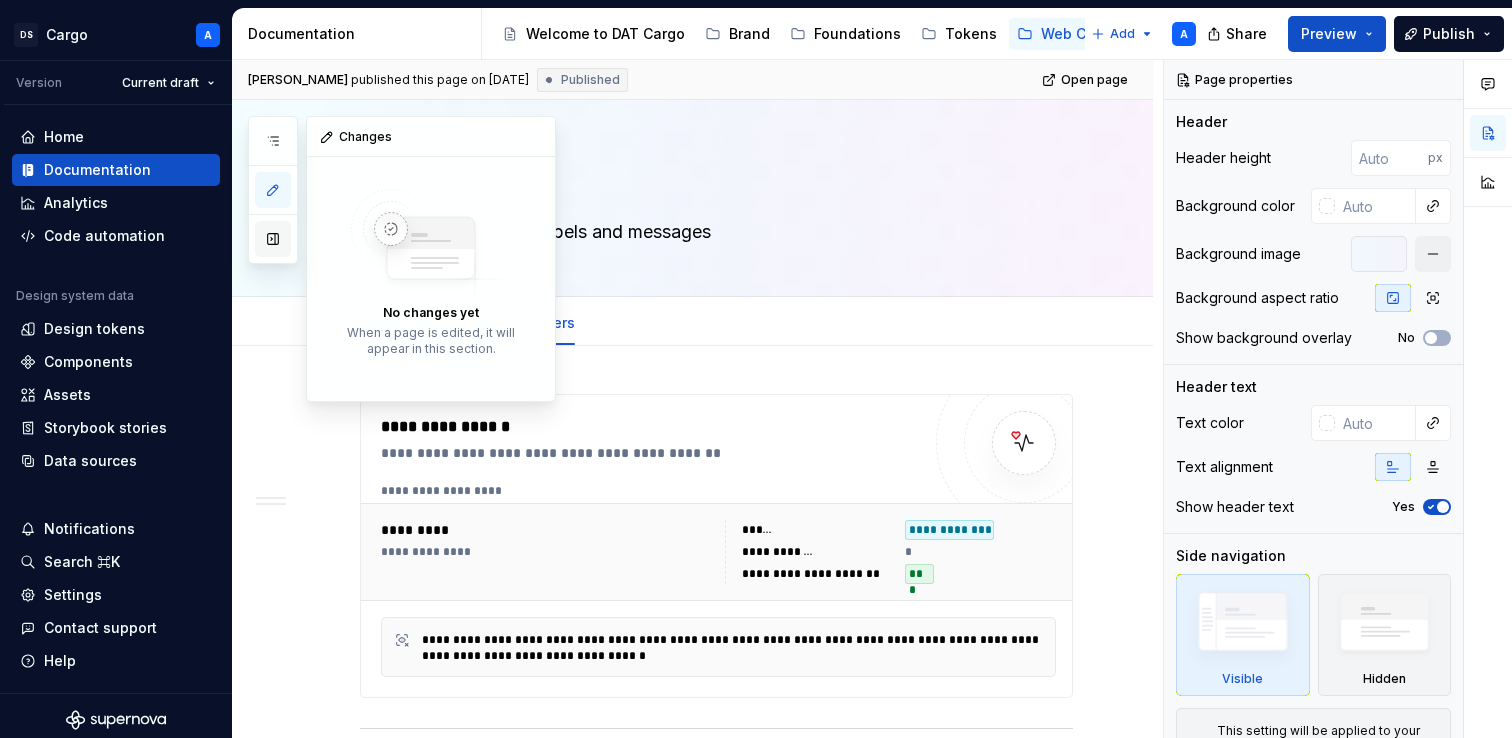 click at bounding box center (273, 239) 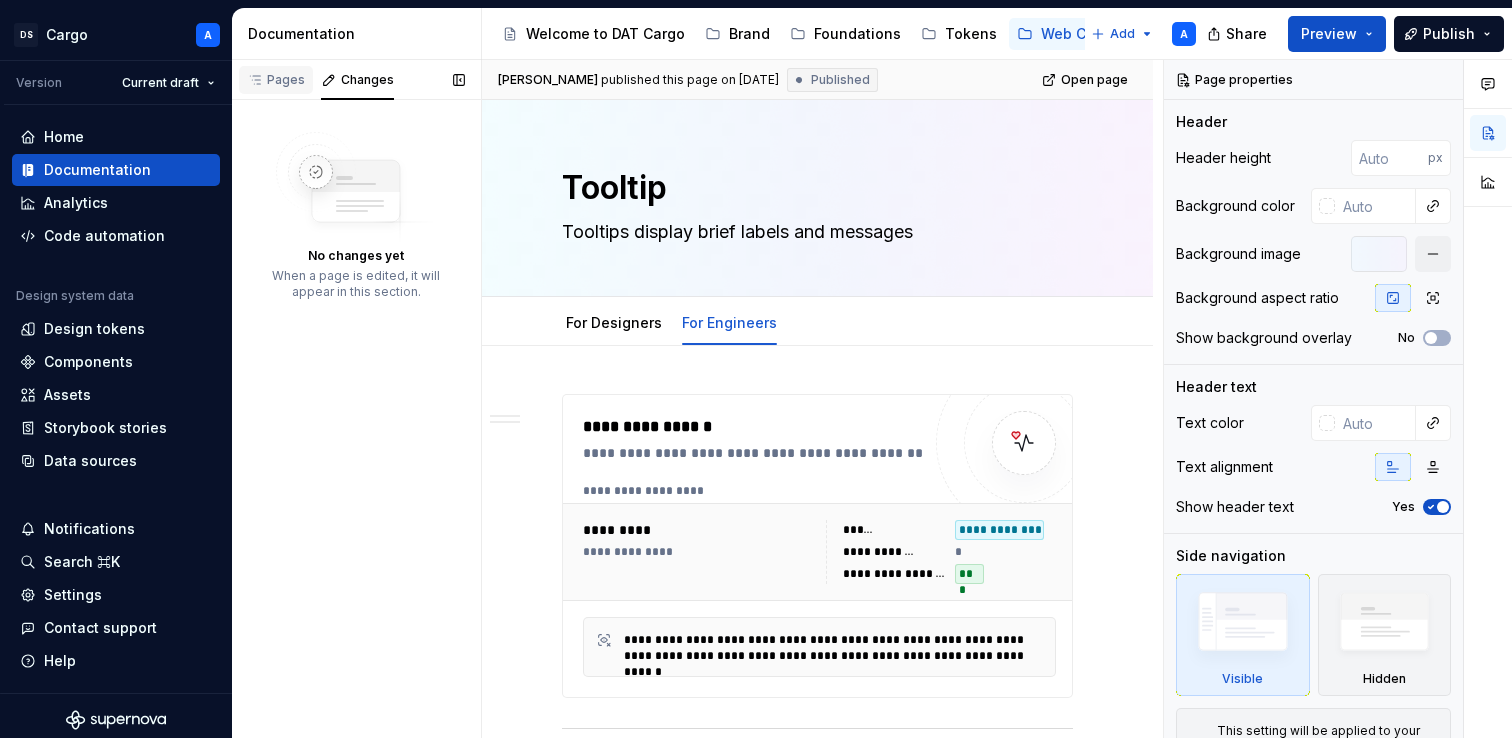 click on "Pages" at bounding box center (276, 80) 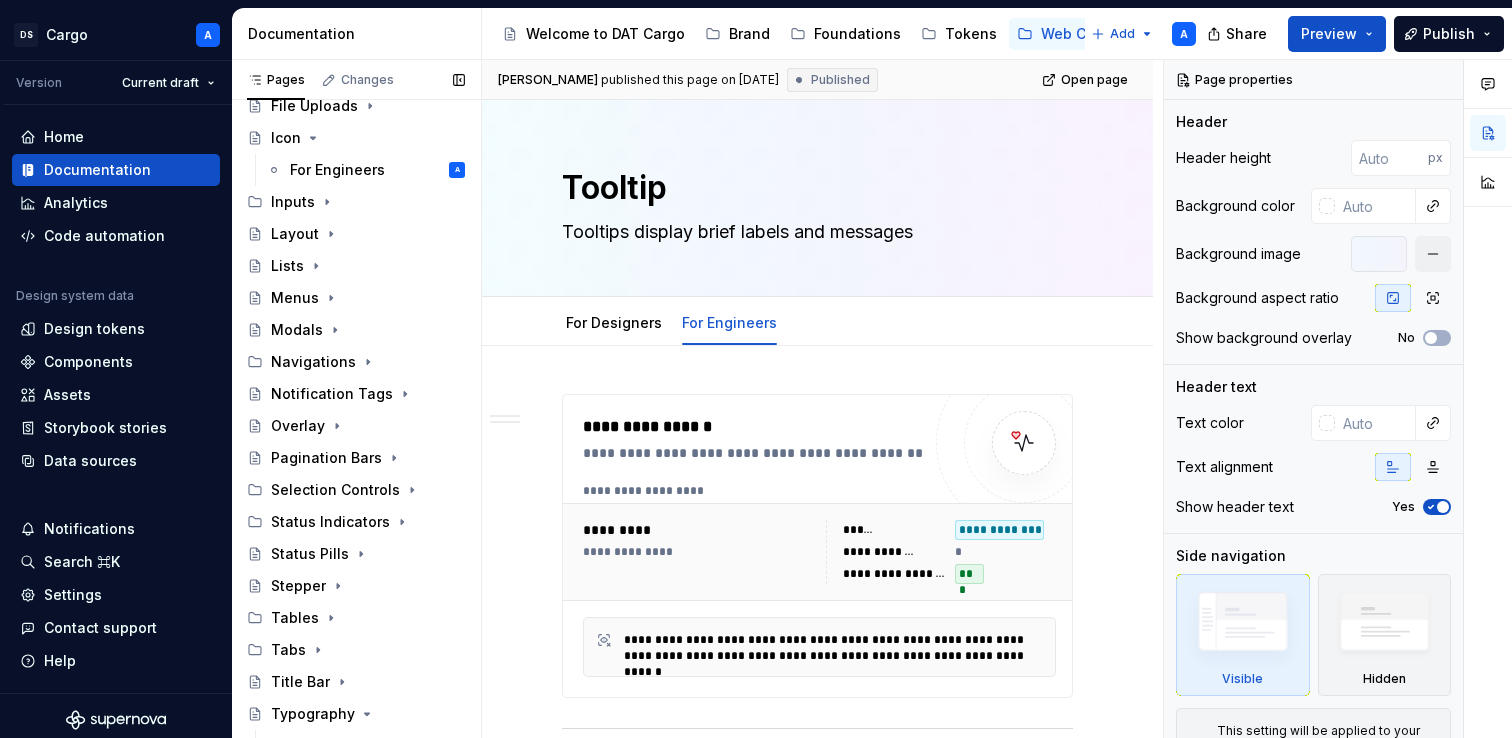 scroll, scrollTop: 1130, scrollLeft: 0, axis: vertical 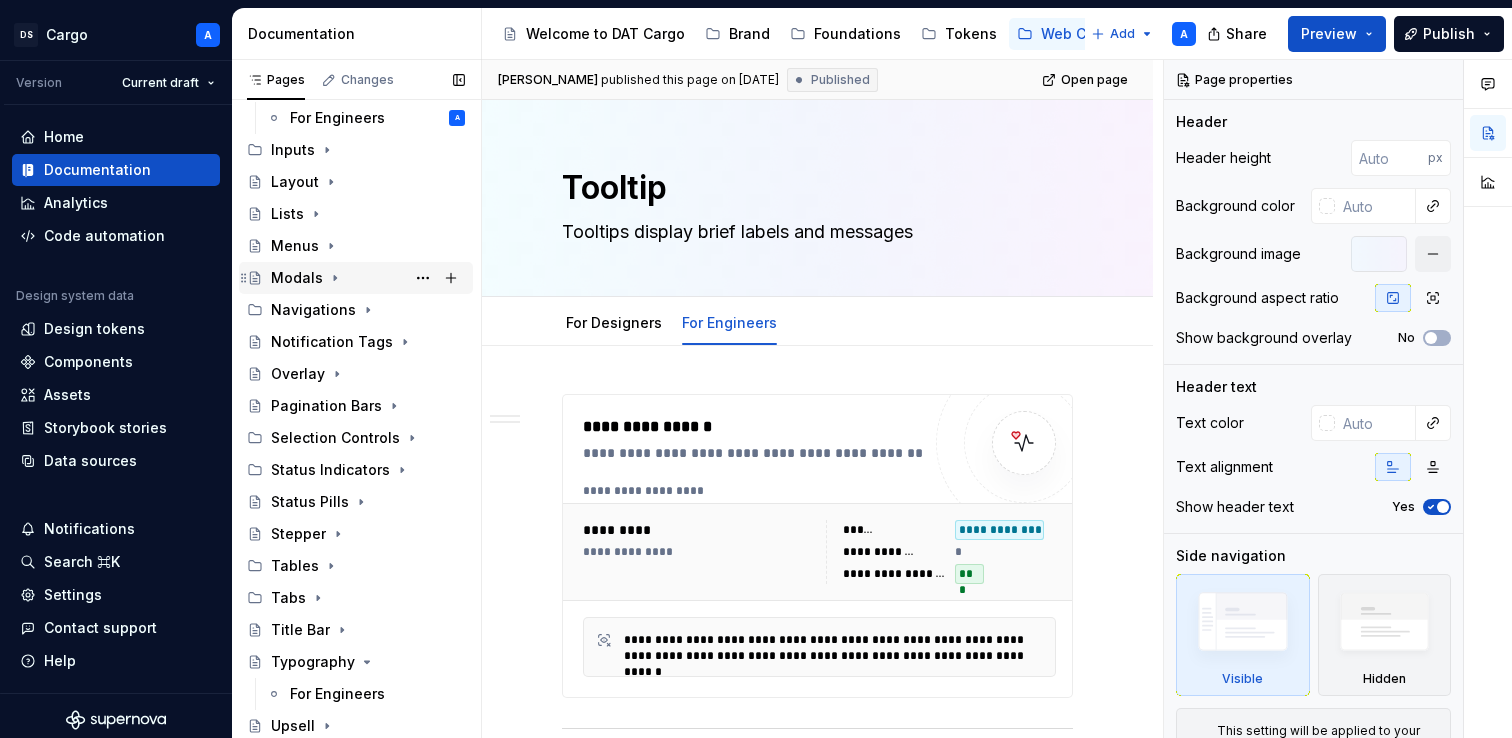 click on "Modals" at bounding box center (297, 278) 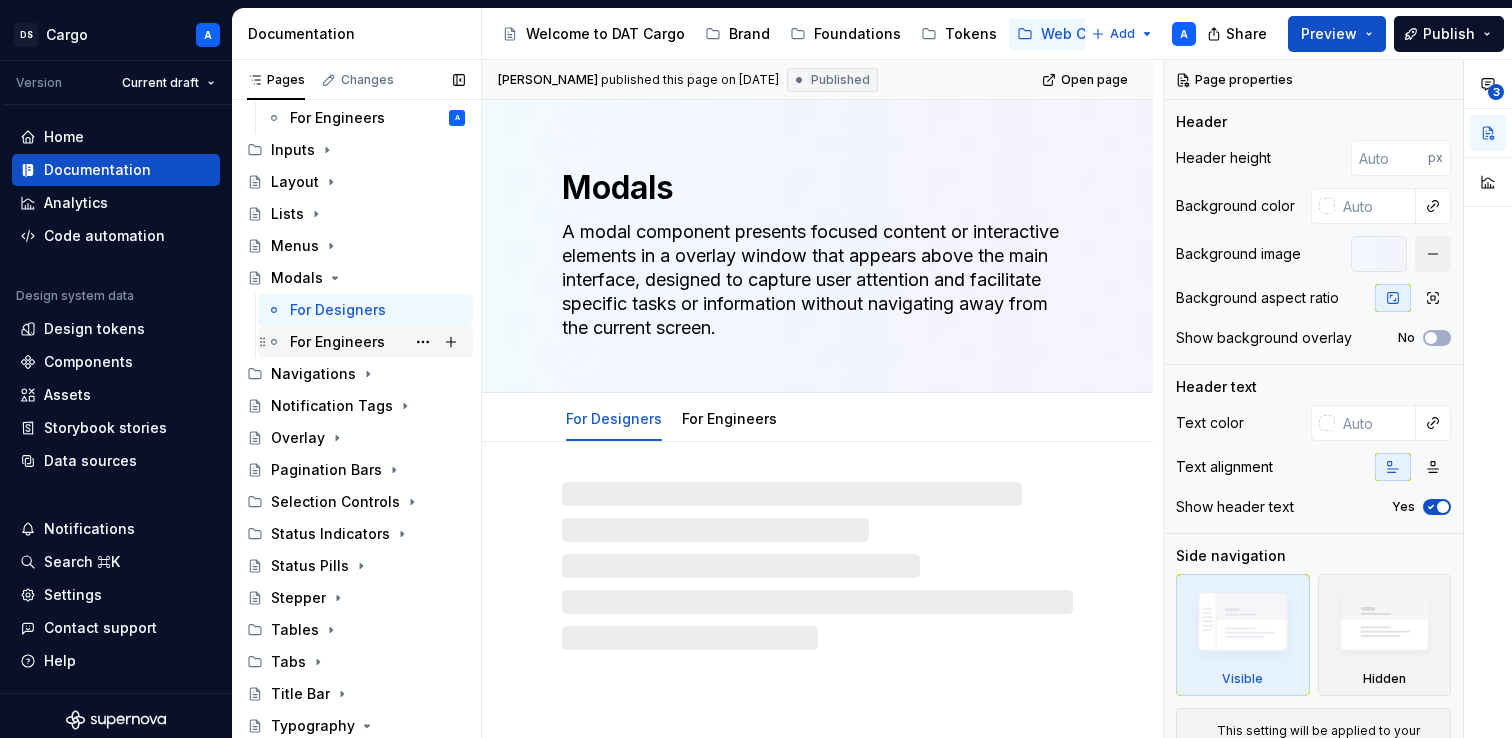 click on "For Engineers" at bounding box center [337, 342] 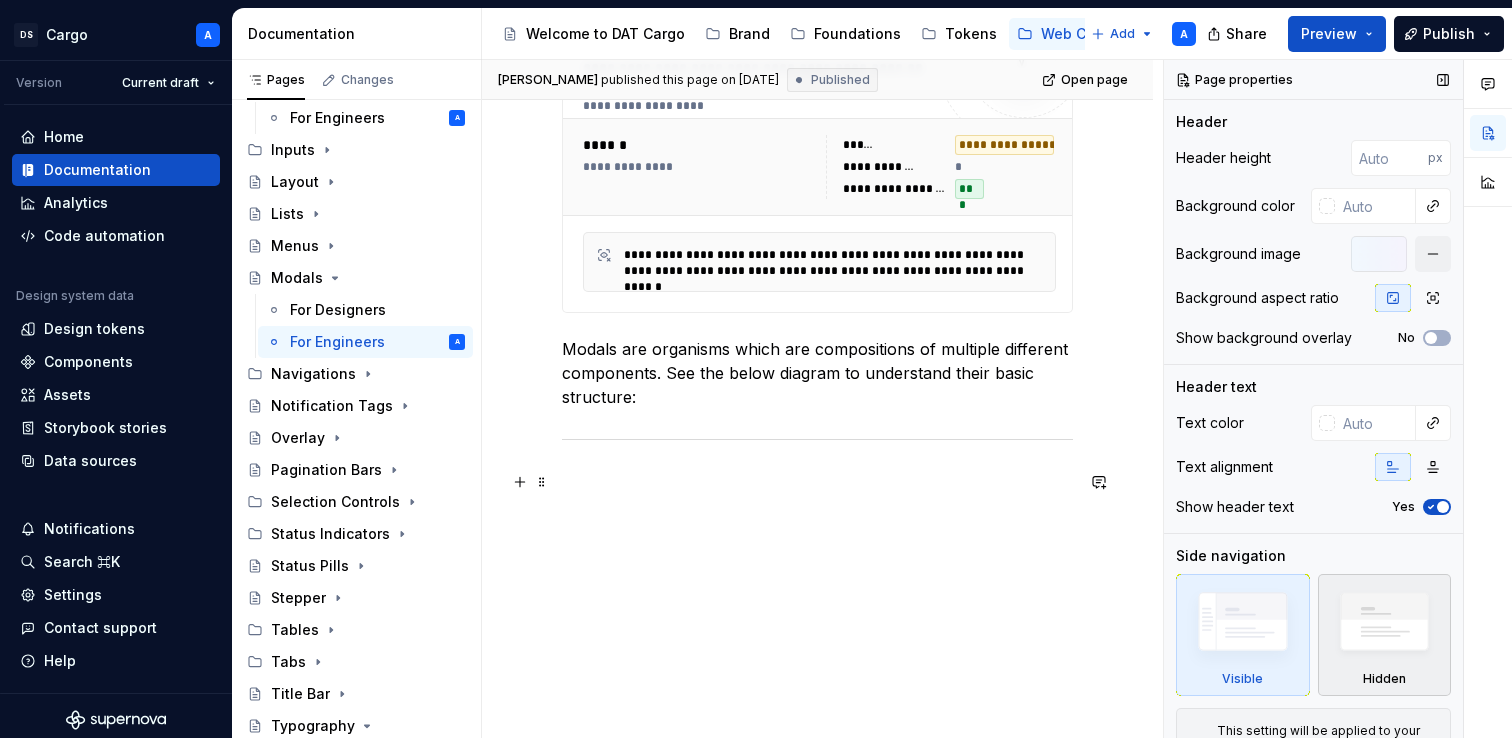 scroll, scrollTop: 482, scrollLeft: 0, axis: vertical 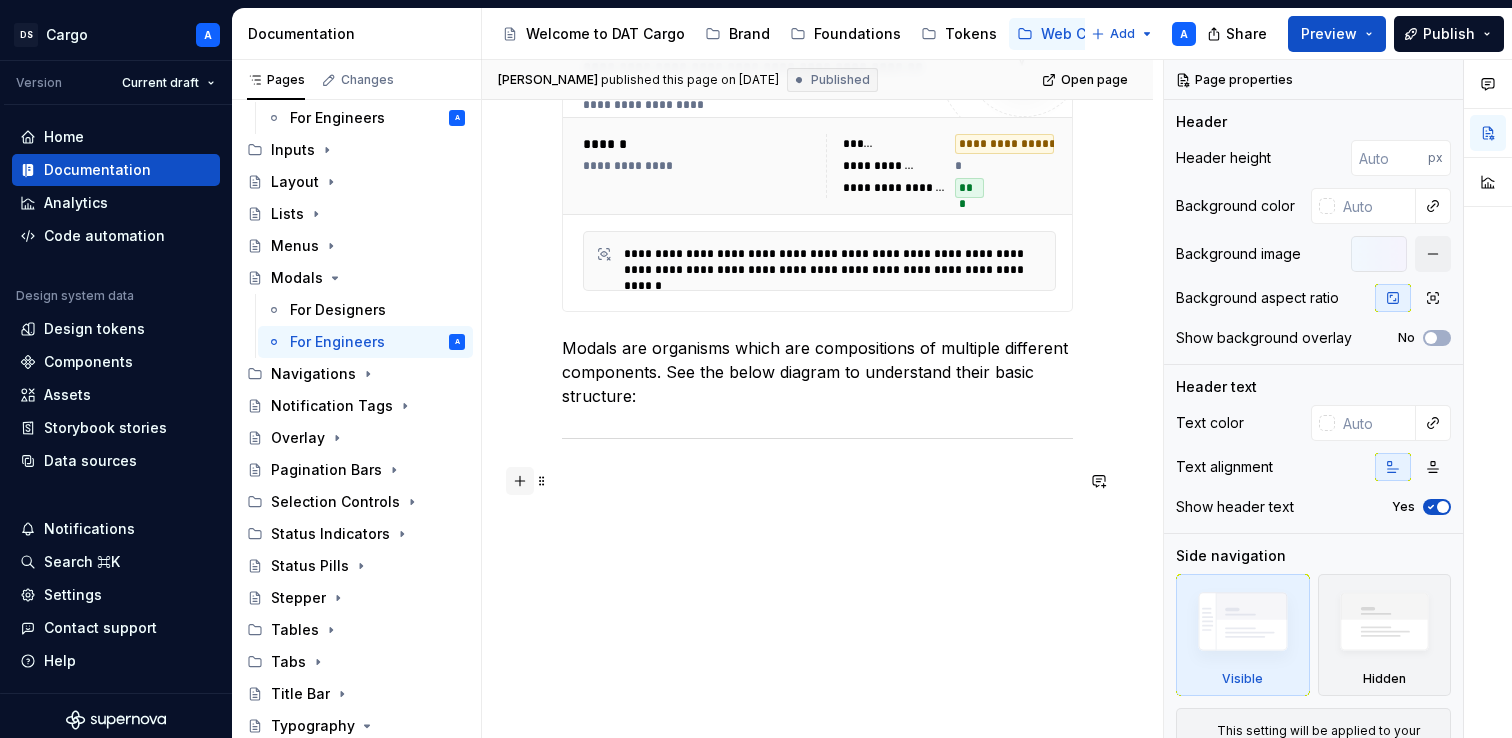 type on "*" 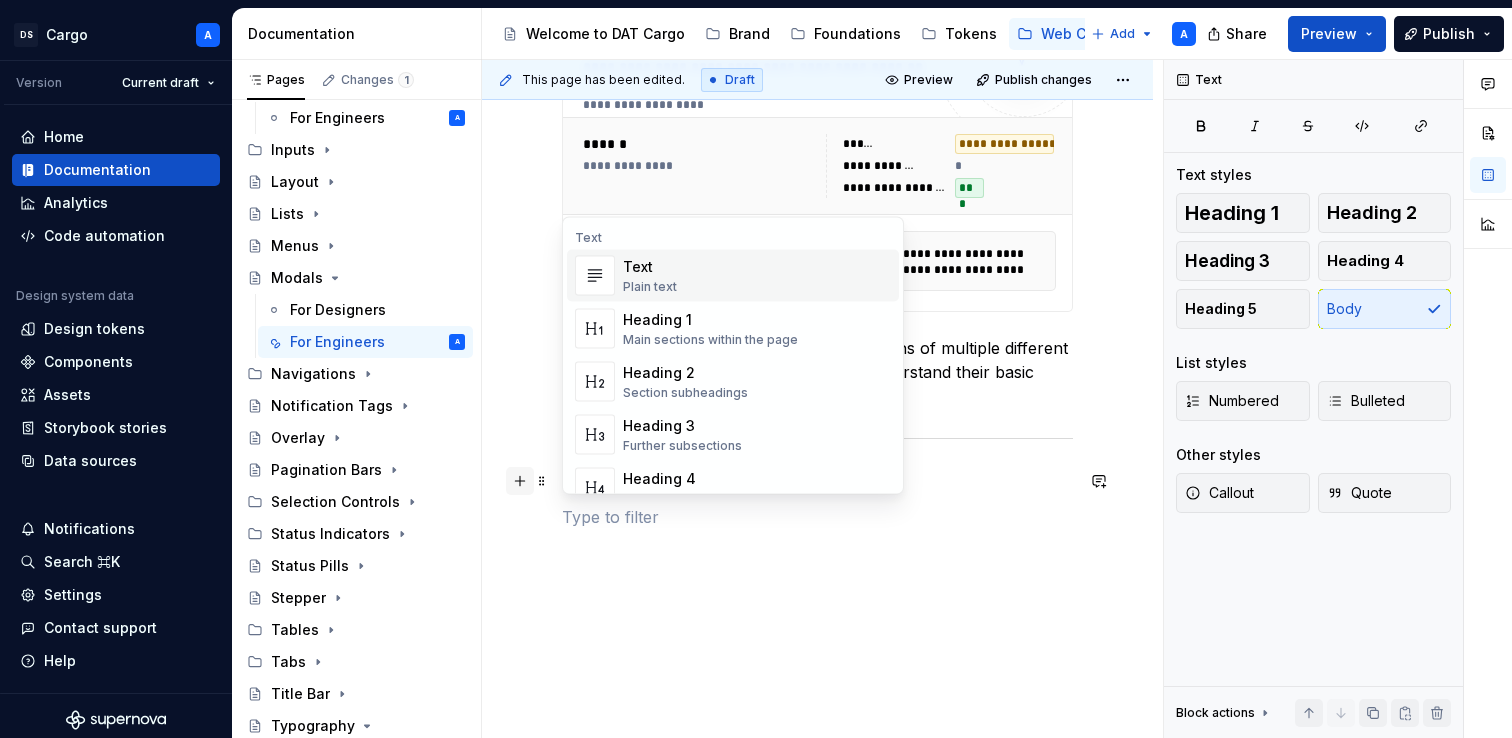 type 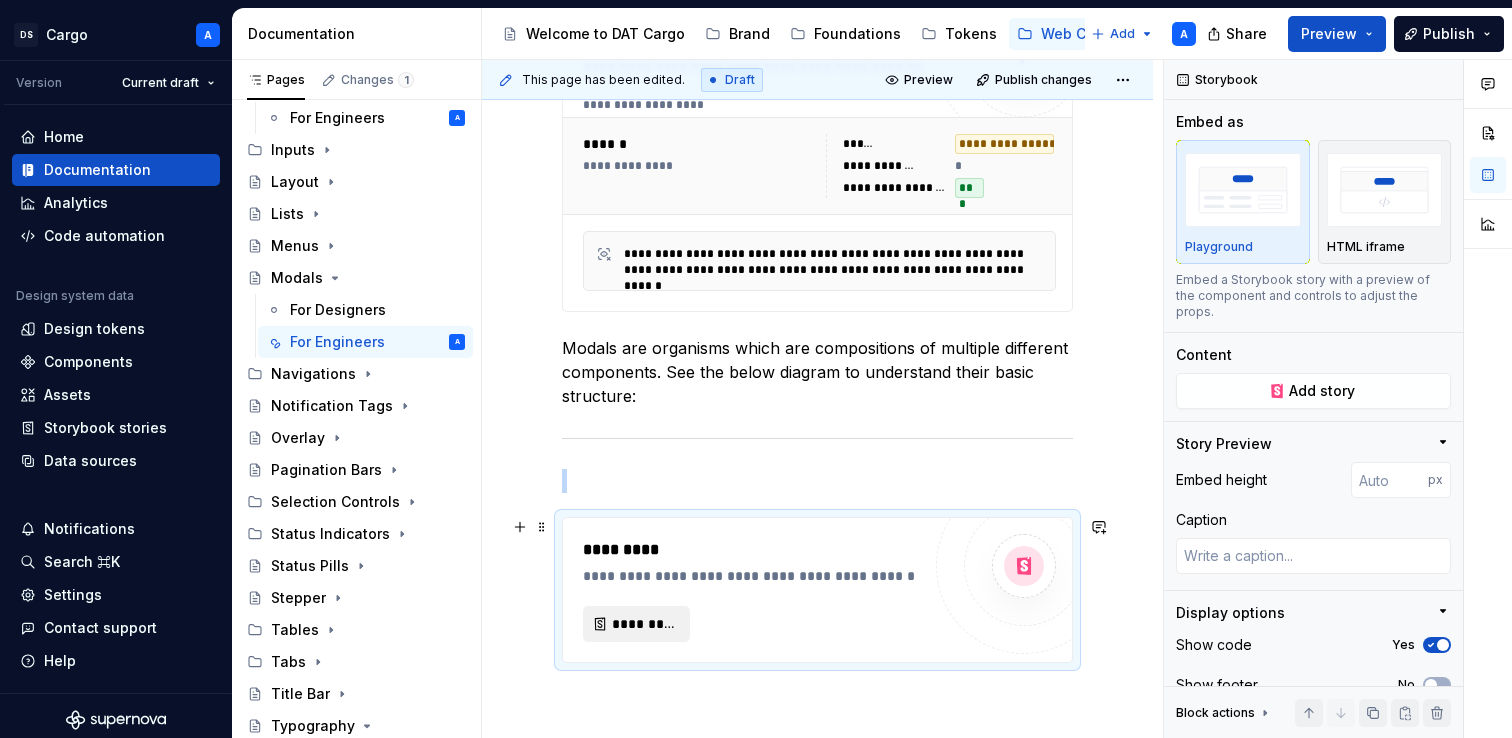 click on "*********" at bounding box center (644, 624) 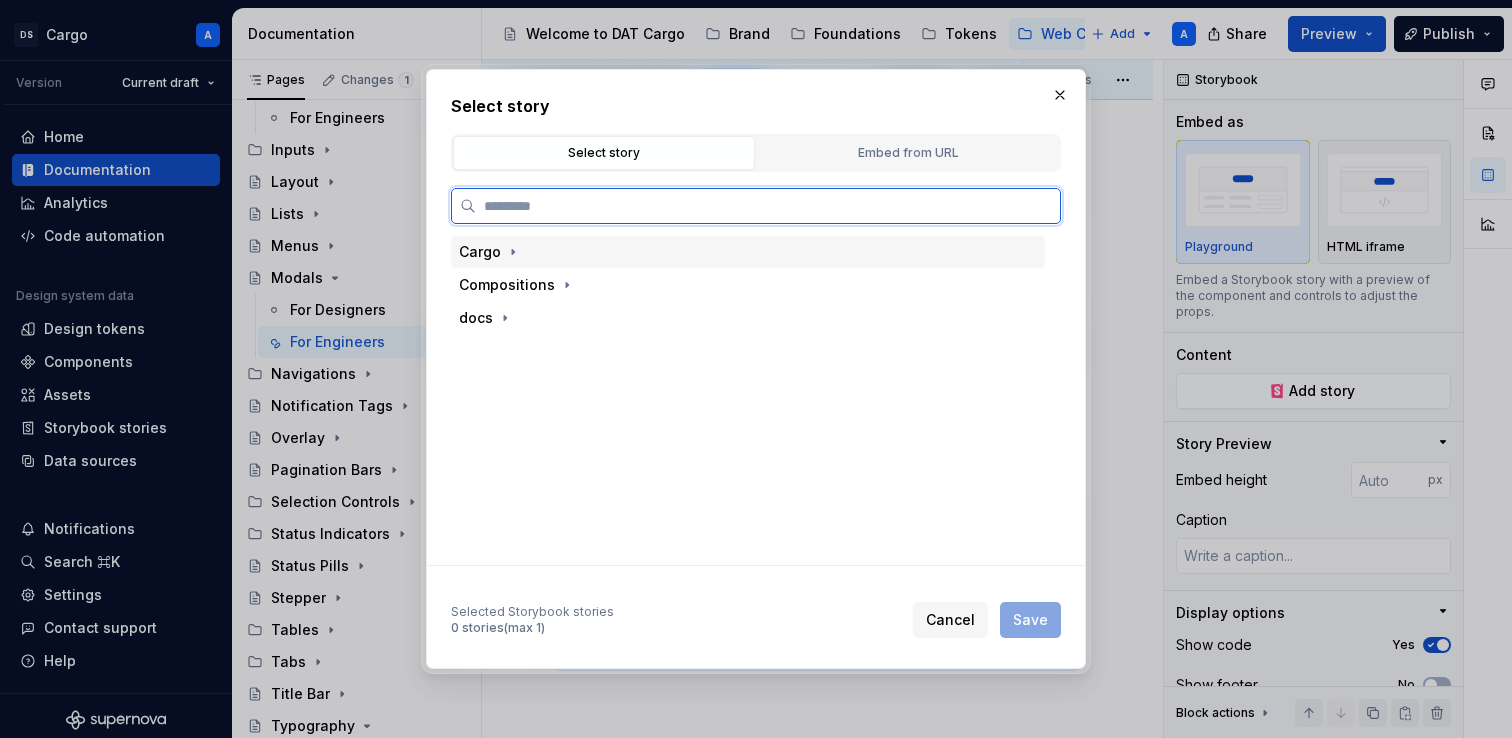 click on "Cargo" at bounding box center [480, 252] 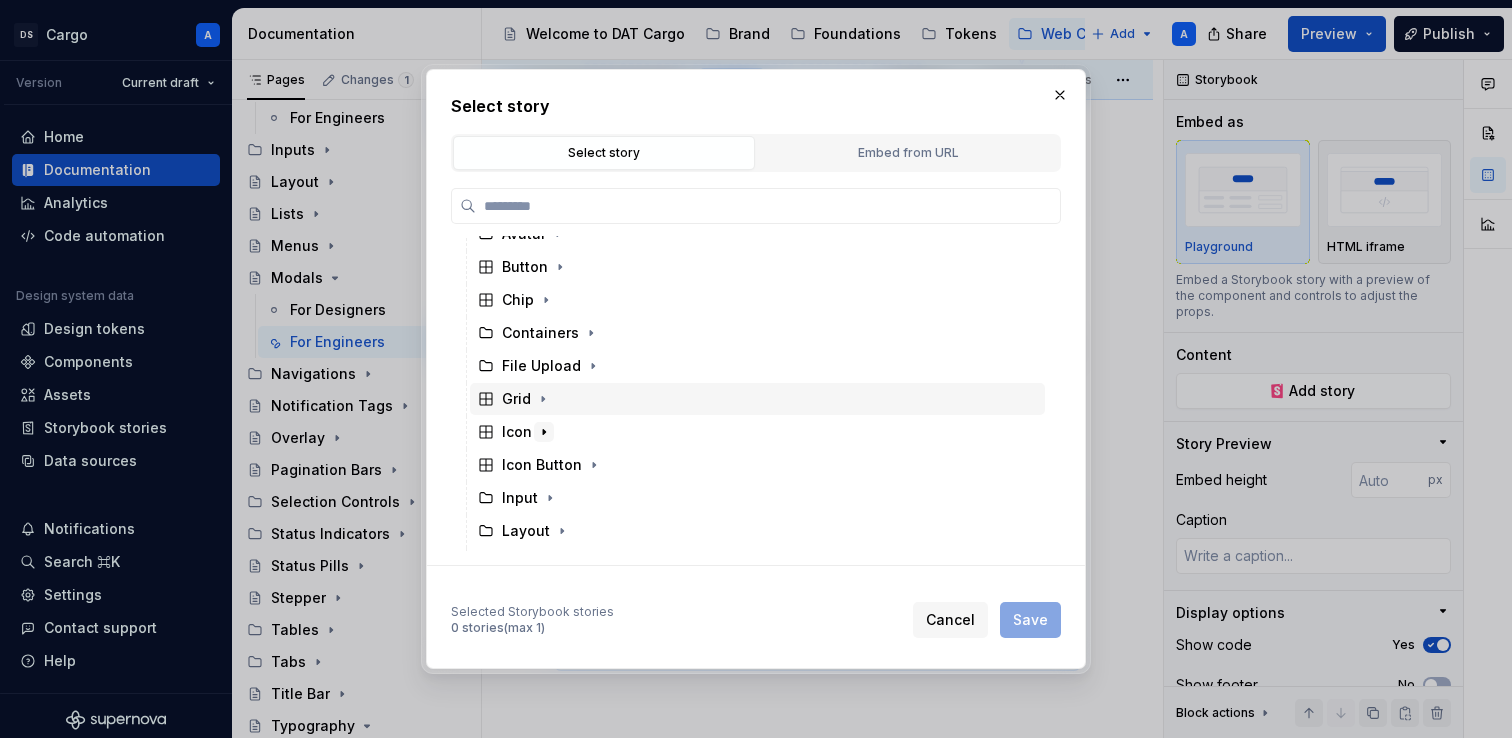 scroll, scrollTop: 240, scrollLeft: 0, axis: vertical 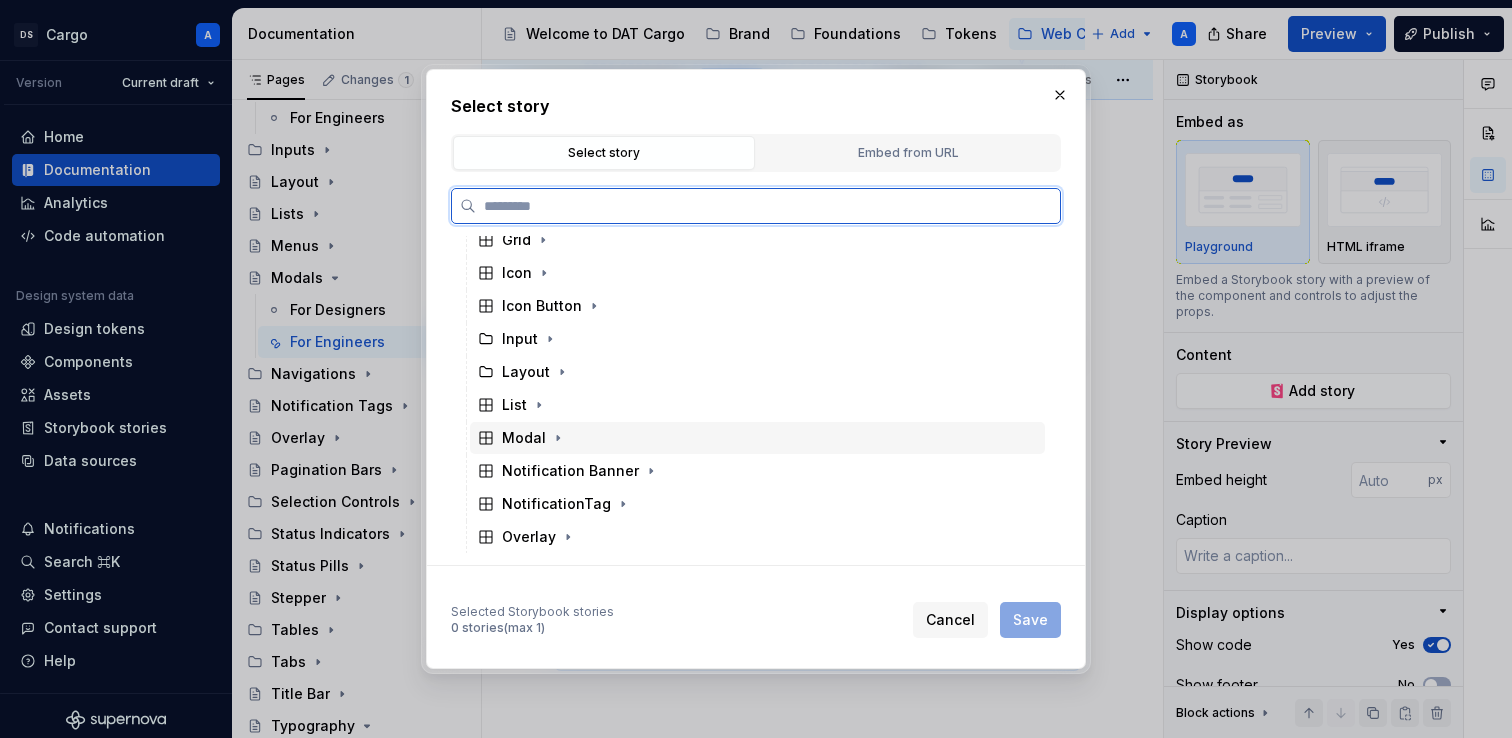 click on "Modal" at bounding box center [524, 438] 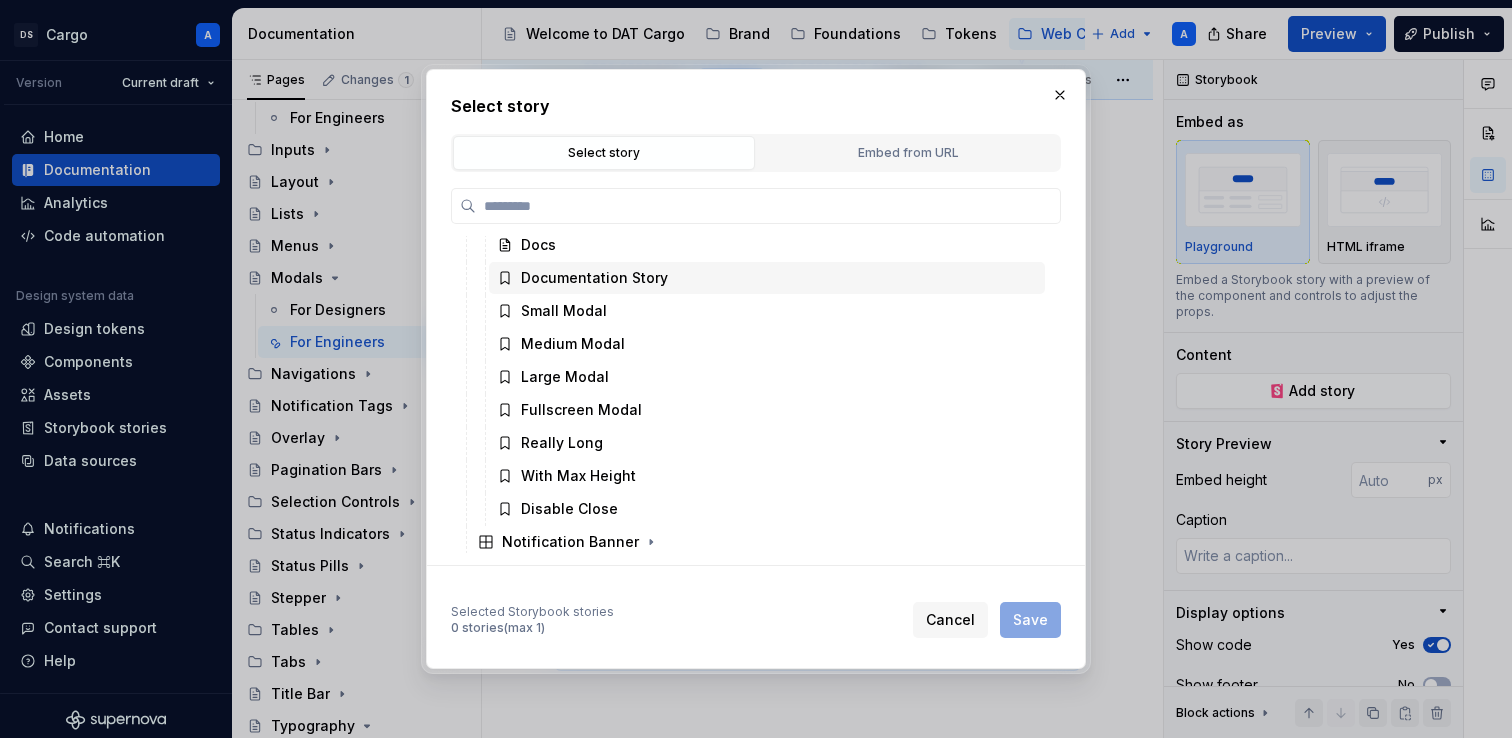 scroll, scrollTop: 464, scrollLeft: 0, axis: vertical 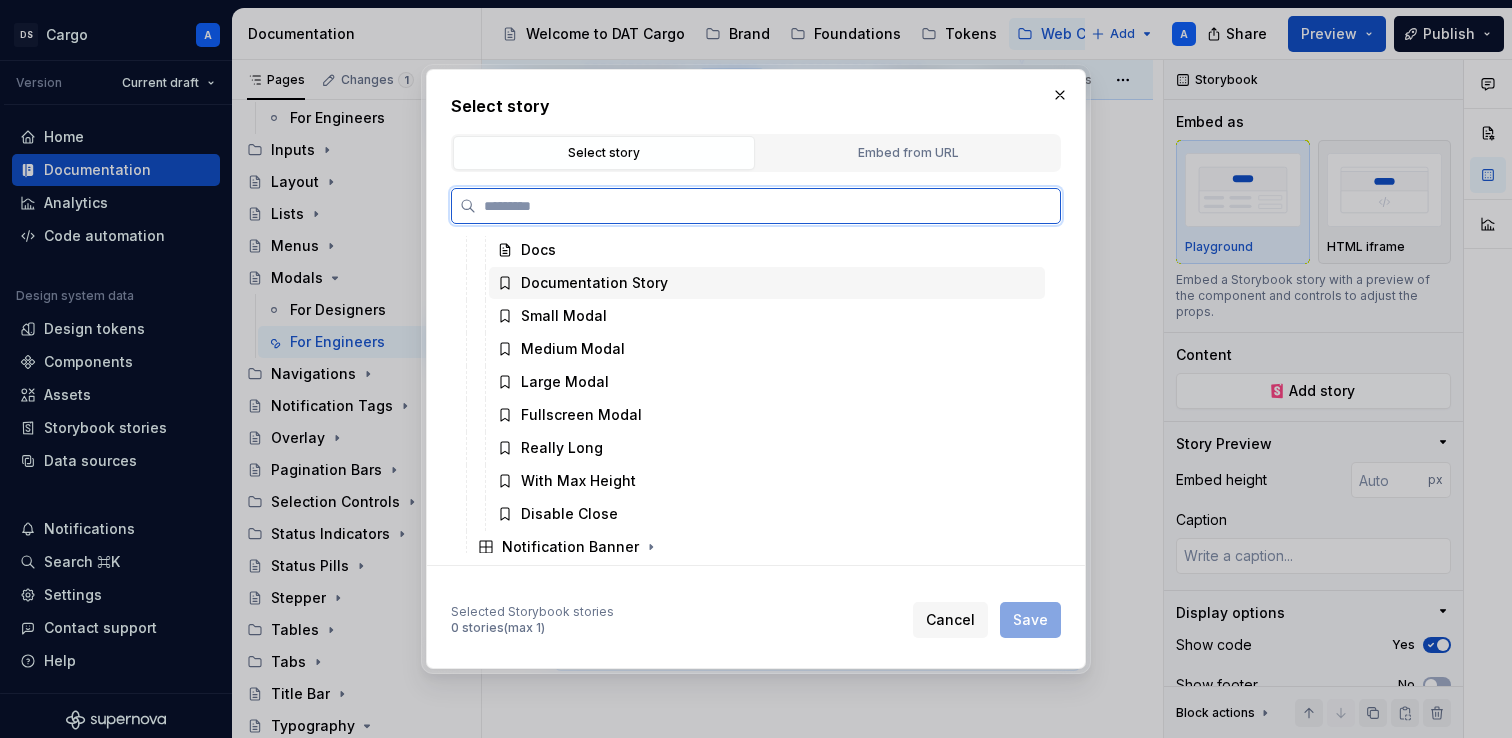 click on "Documentation Story" at bounding box center [594, 283] 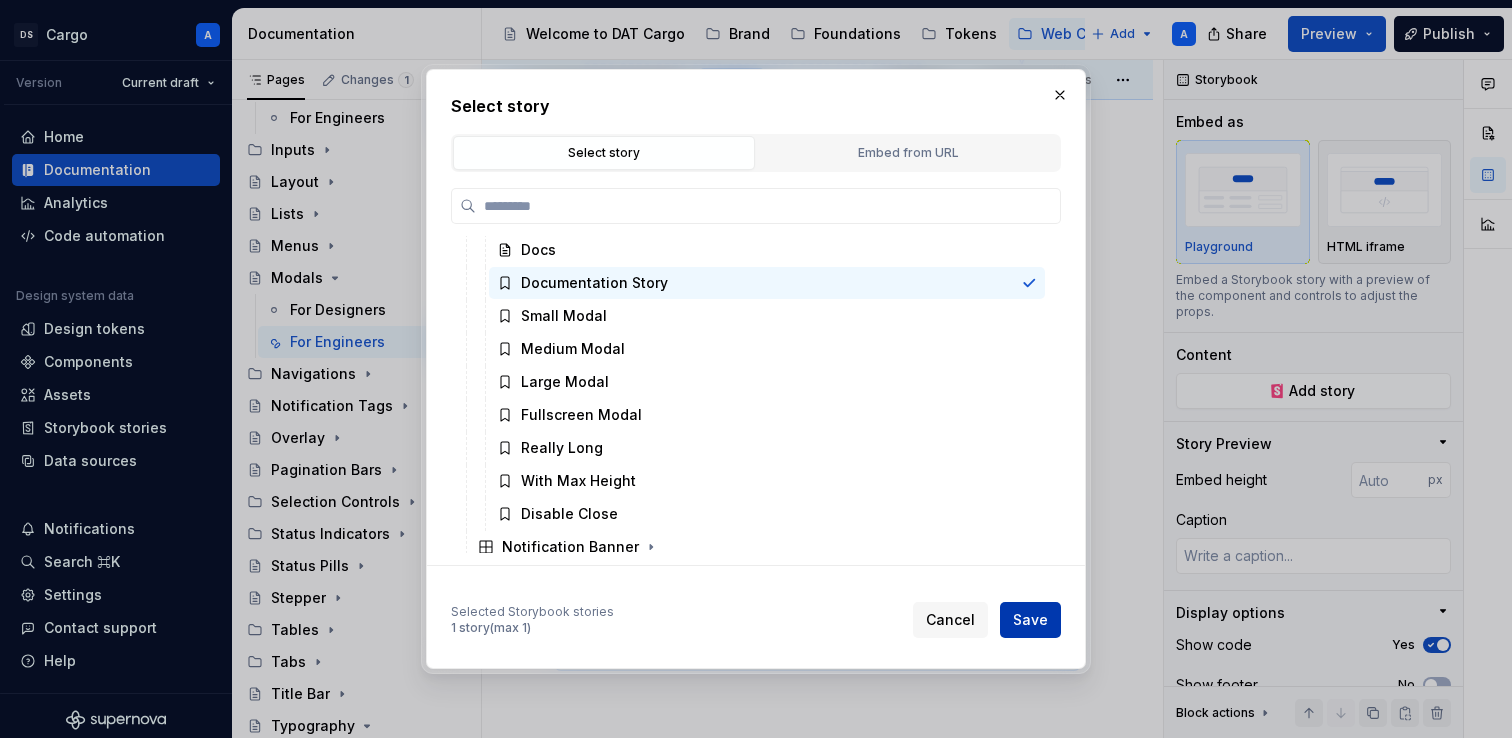 click on "Save" at bounding box center (1030, 620) 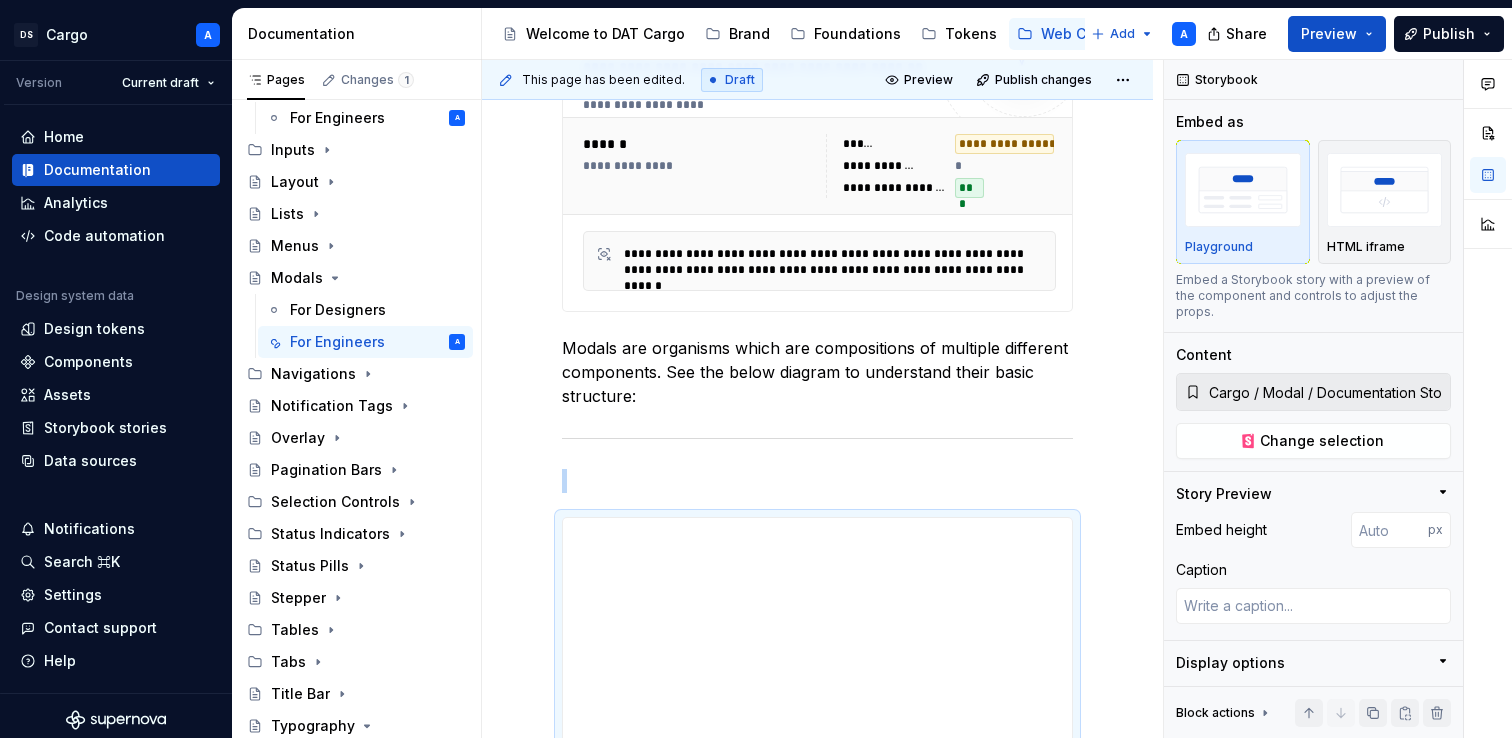 scroll, scrollTop: 664, scrollLeft: 0, axis: vertical 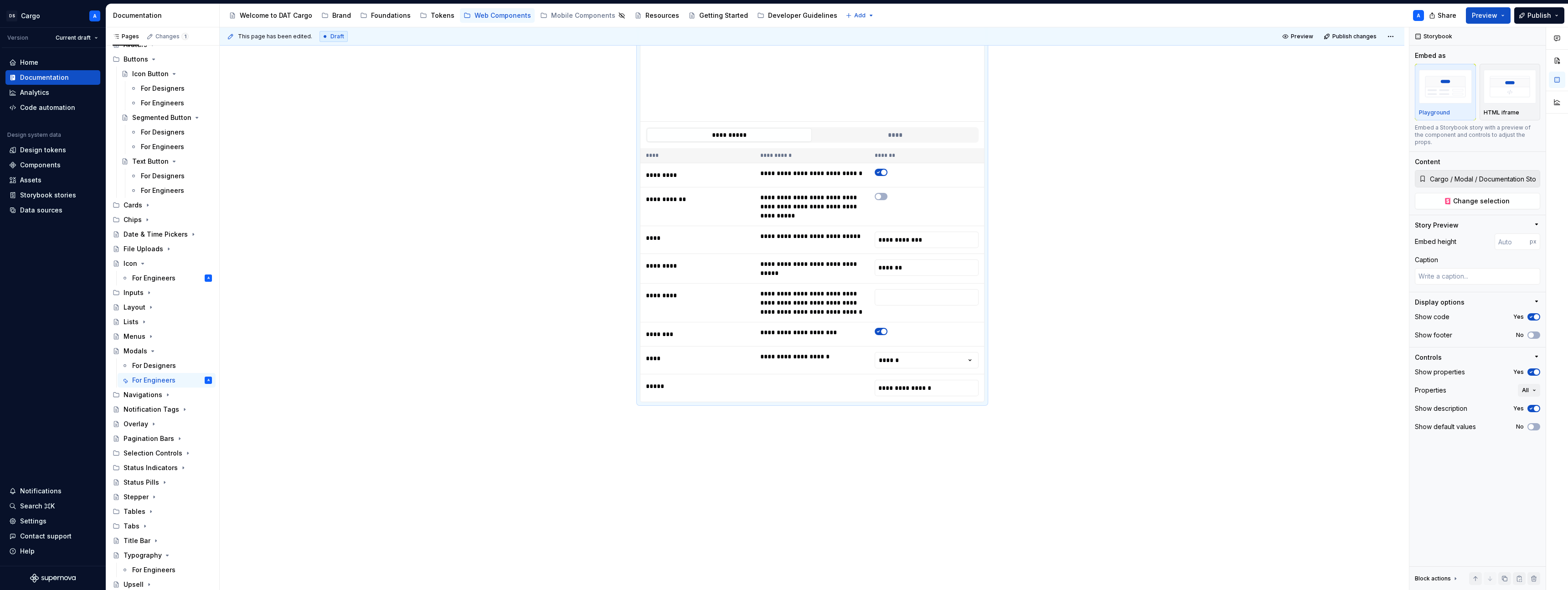 click on "**********" at bounding box center (814, 309) 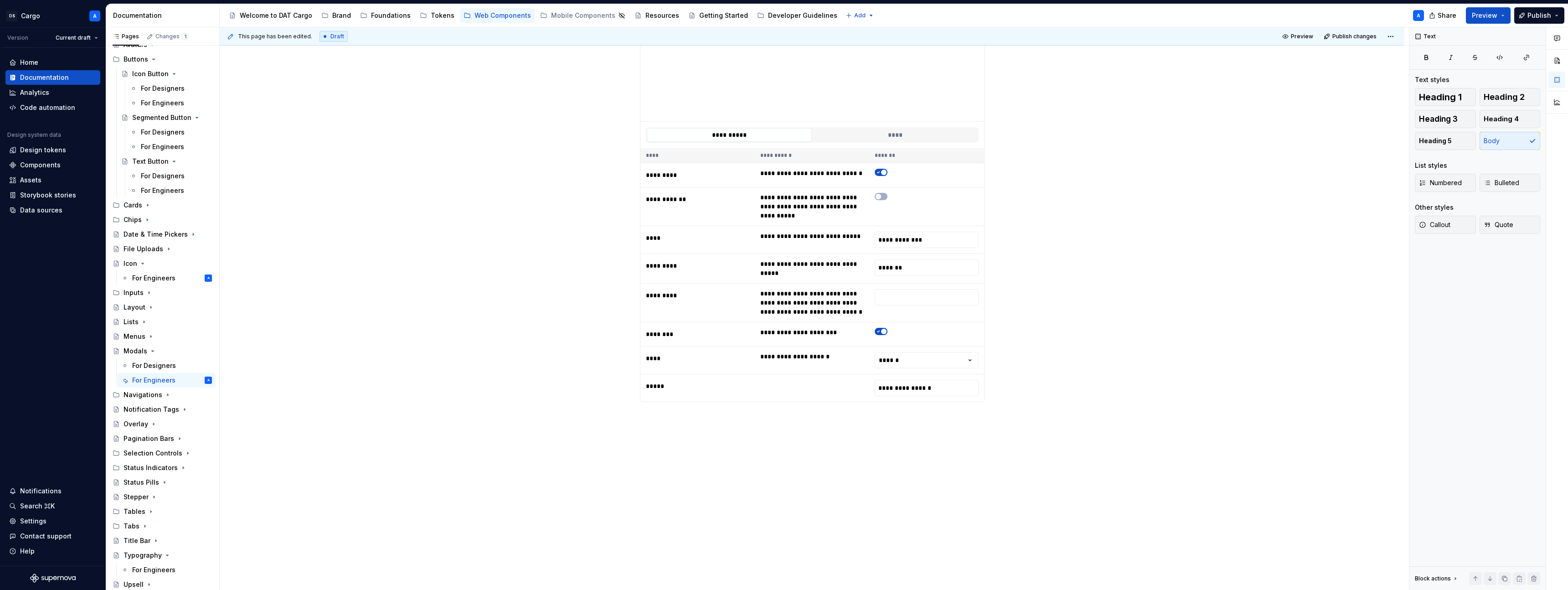 drag, startPoint x: 637, startPoint y: 416, endPoint x: 645, endPoint y: 419, distance: 8.544004 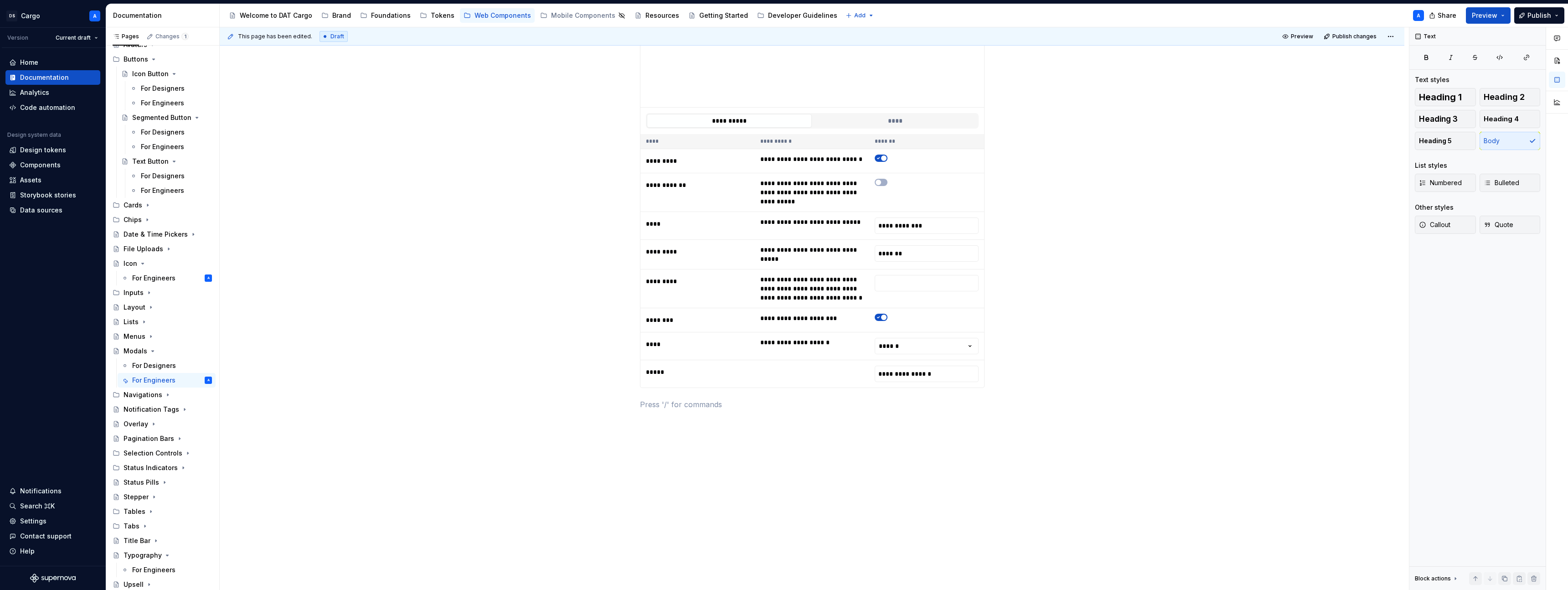 scroll, scrollTop: 506, scrollLeft: 0, axis: vertical 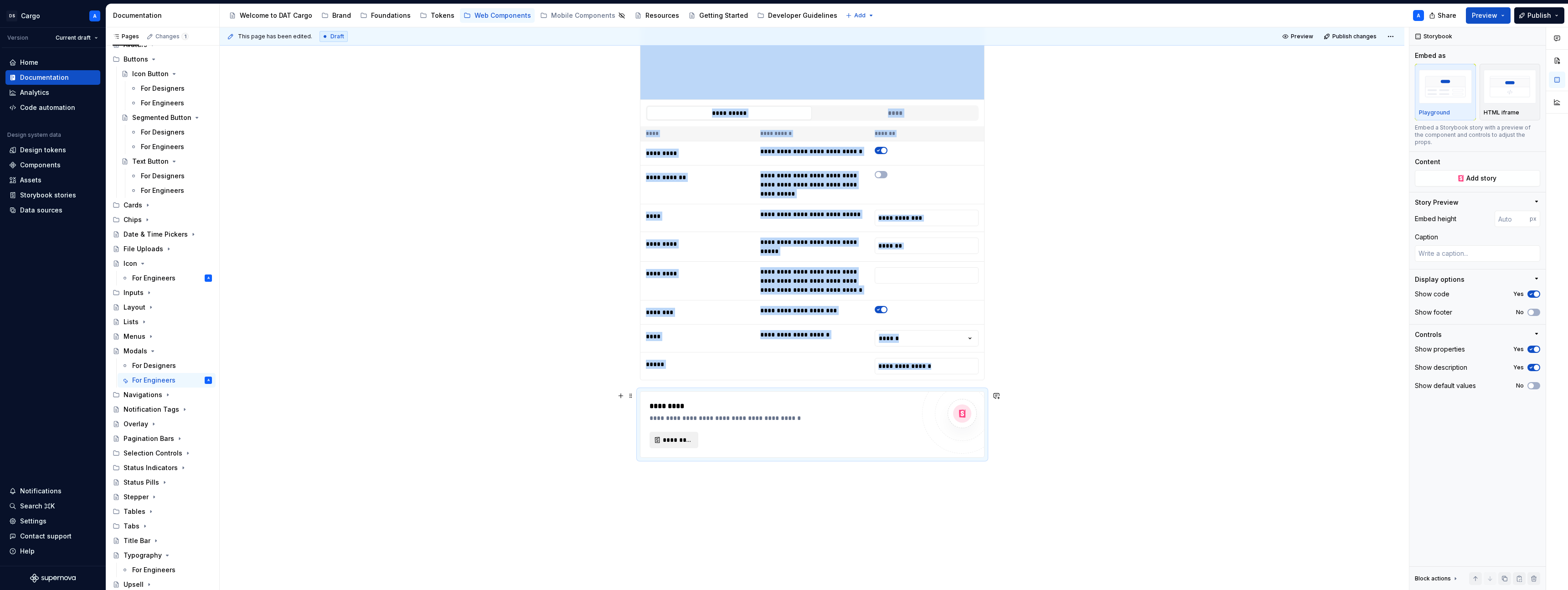 click on "*********" at bounding box center (677, 440) 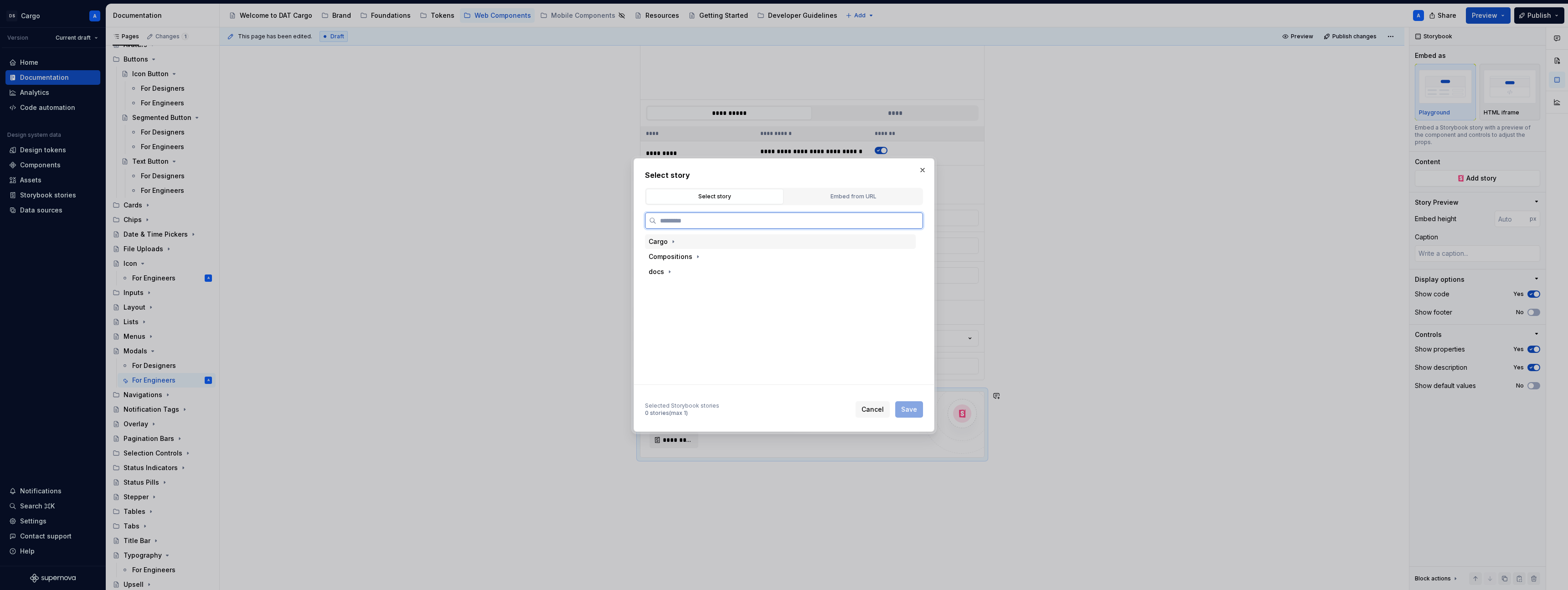 click on "Cargo" at bounding box center (658, 242) 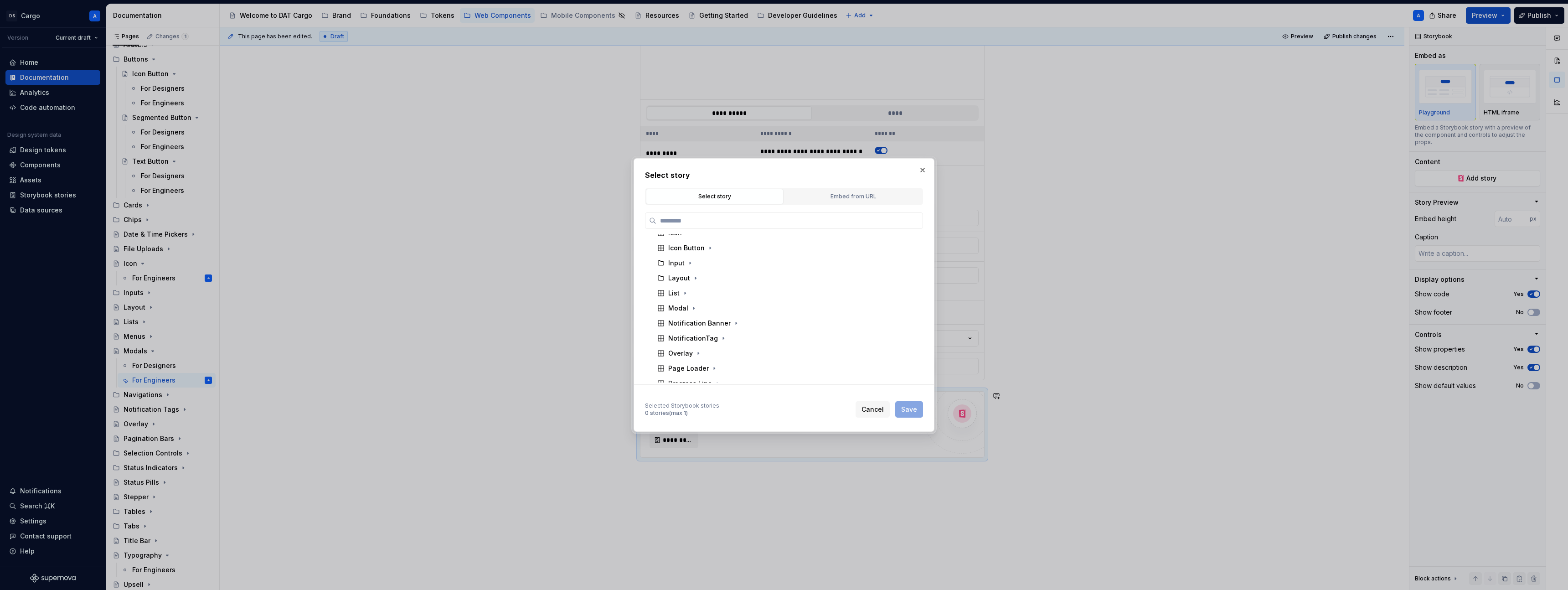 scroll, scrollTop: 133, scrollLeft: 0, axis: vertical 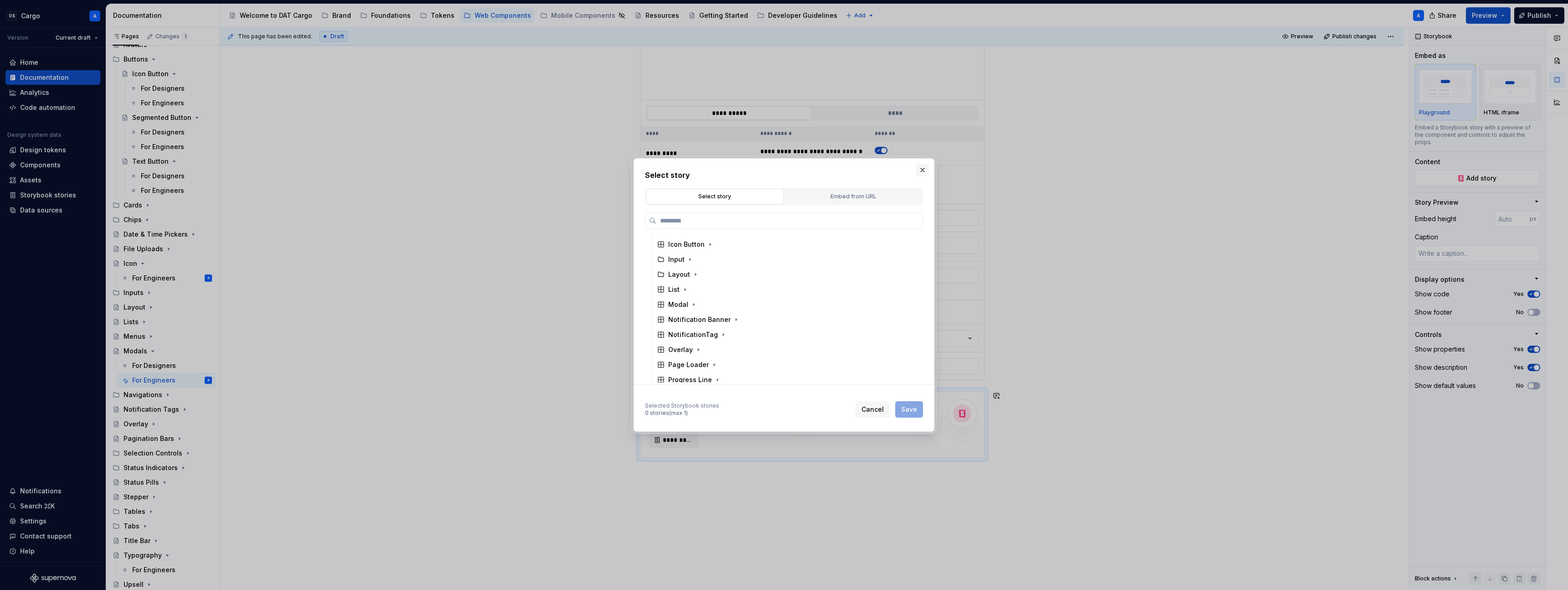 click at bounding box center (923, 170) 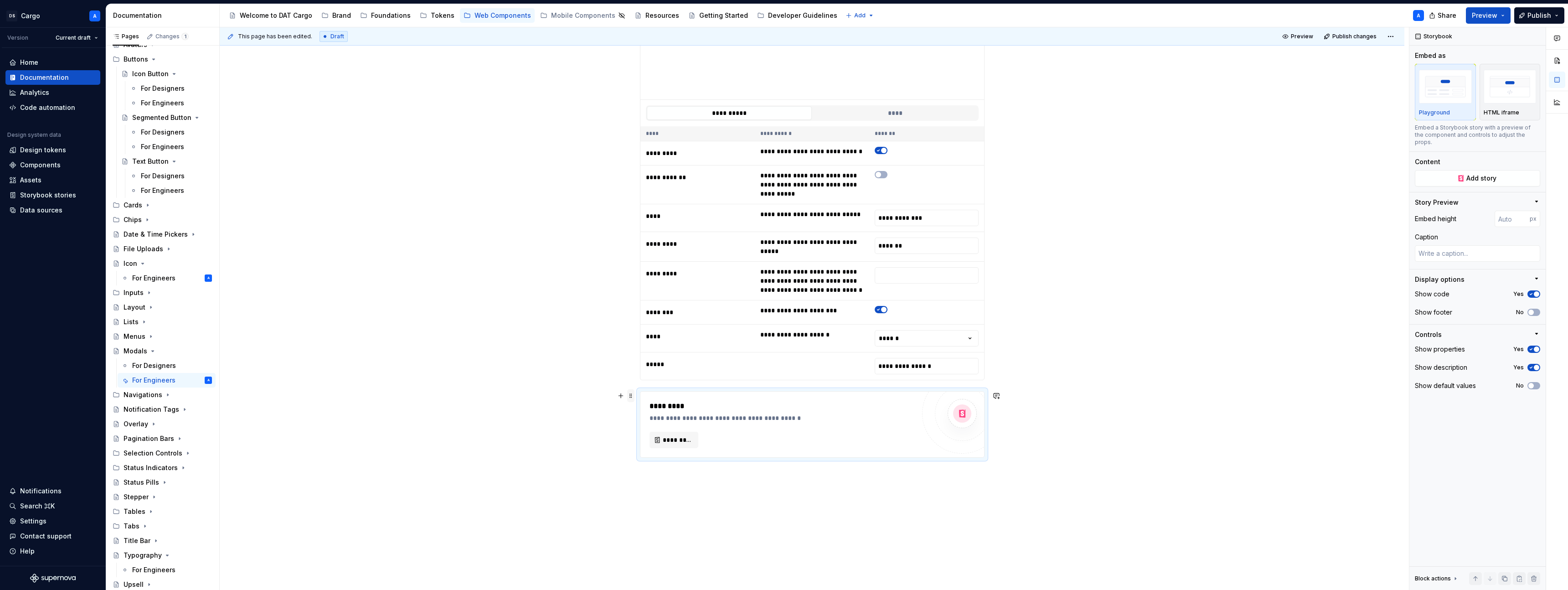 click at bounding box center [631, 396] 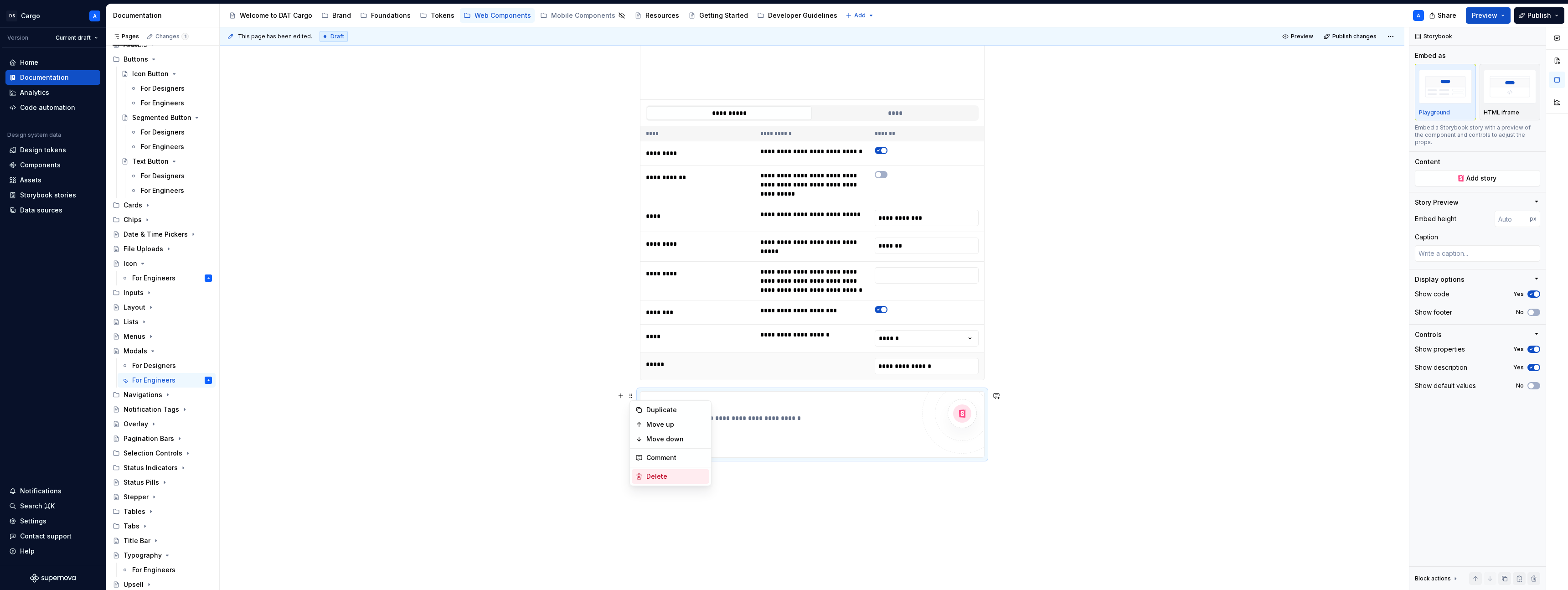click on "Delete" at bounding box center (676, 476) 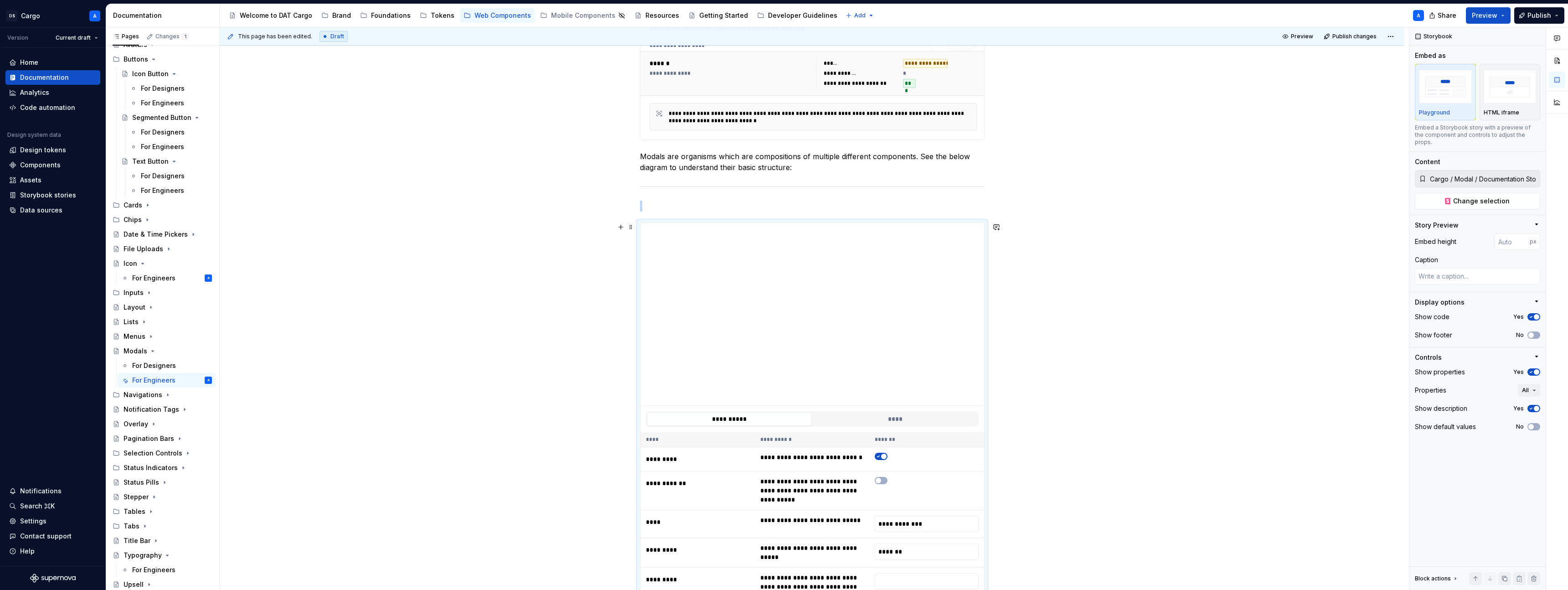 scroll, scrollTop: 178, scrollLeft: 0, axis: vertical 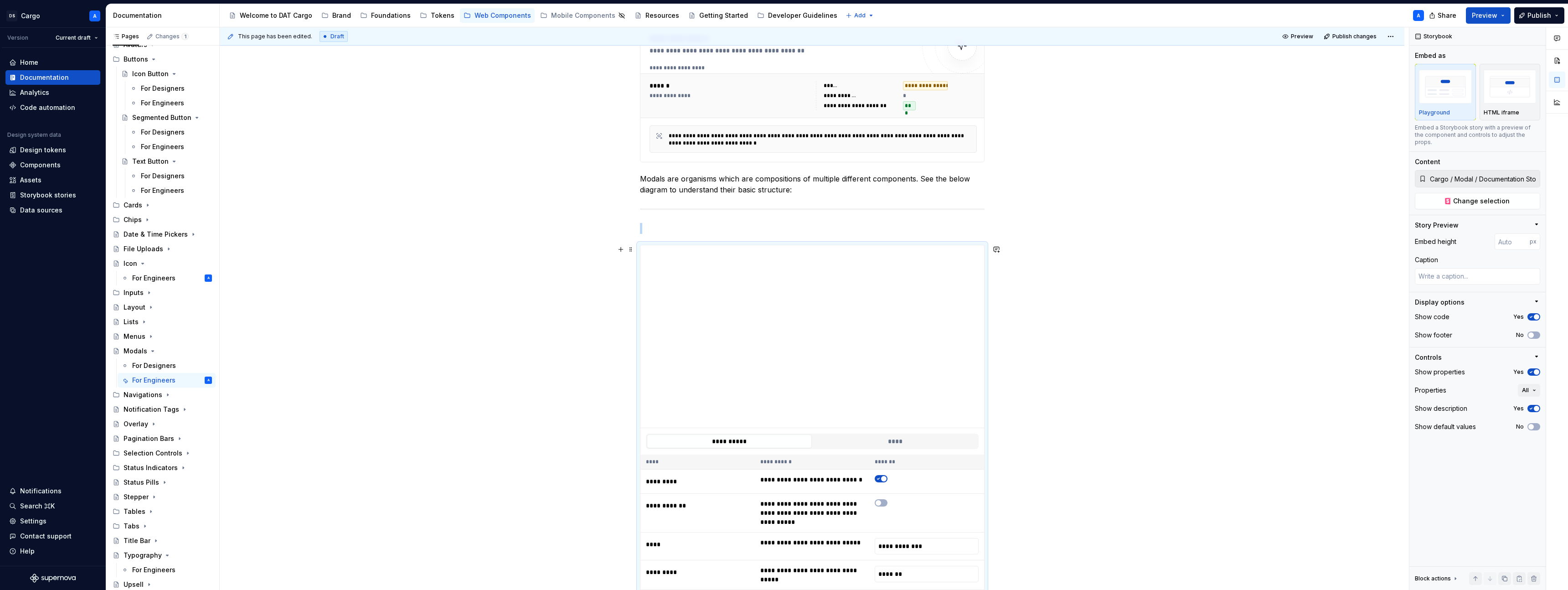 click on "**********" at bounding box center (812, 449) 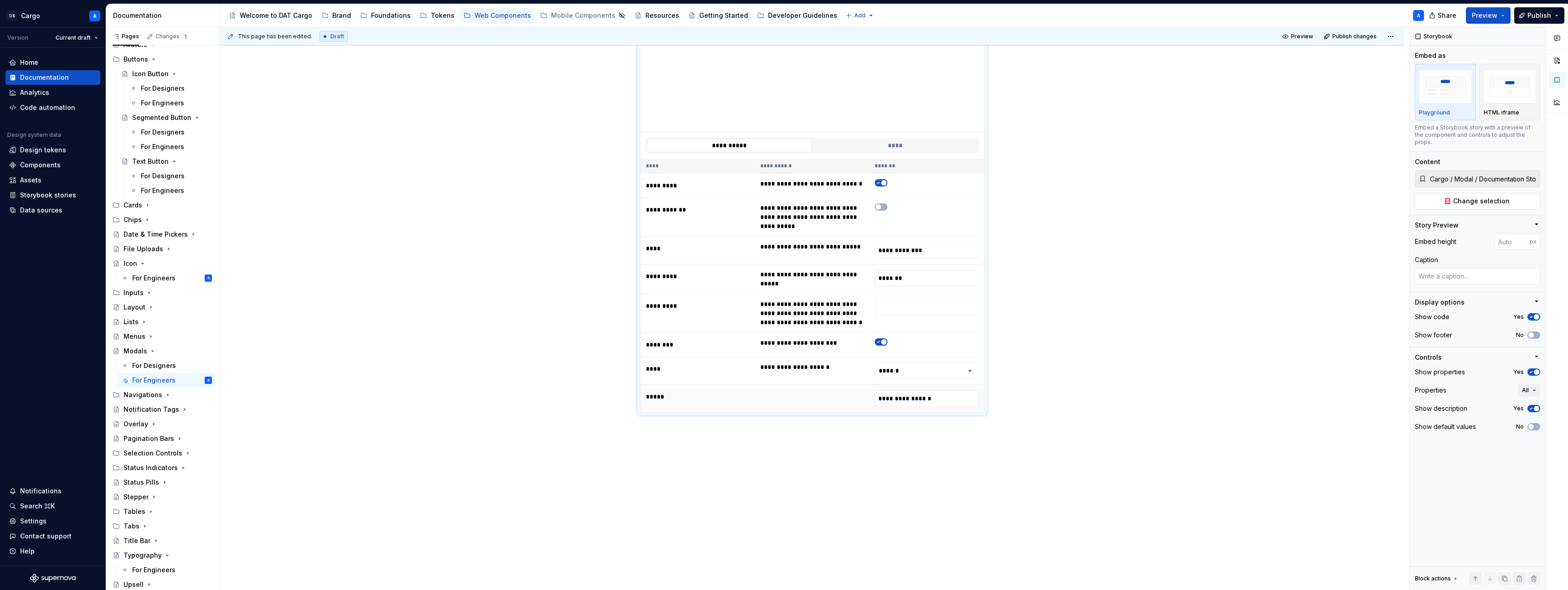 scroll, scrollTop: 484, scrollLeft: 0, axis: vertical 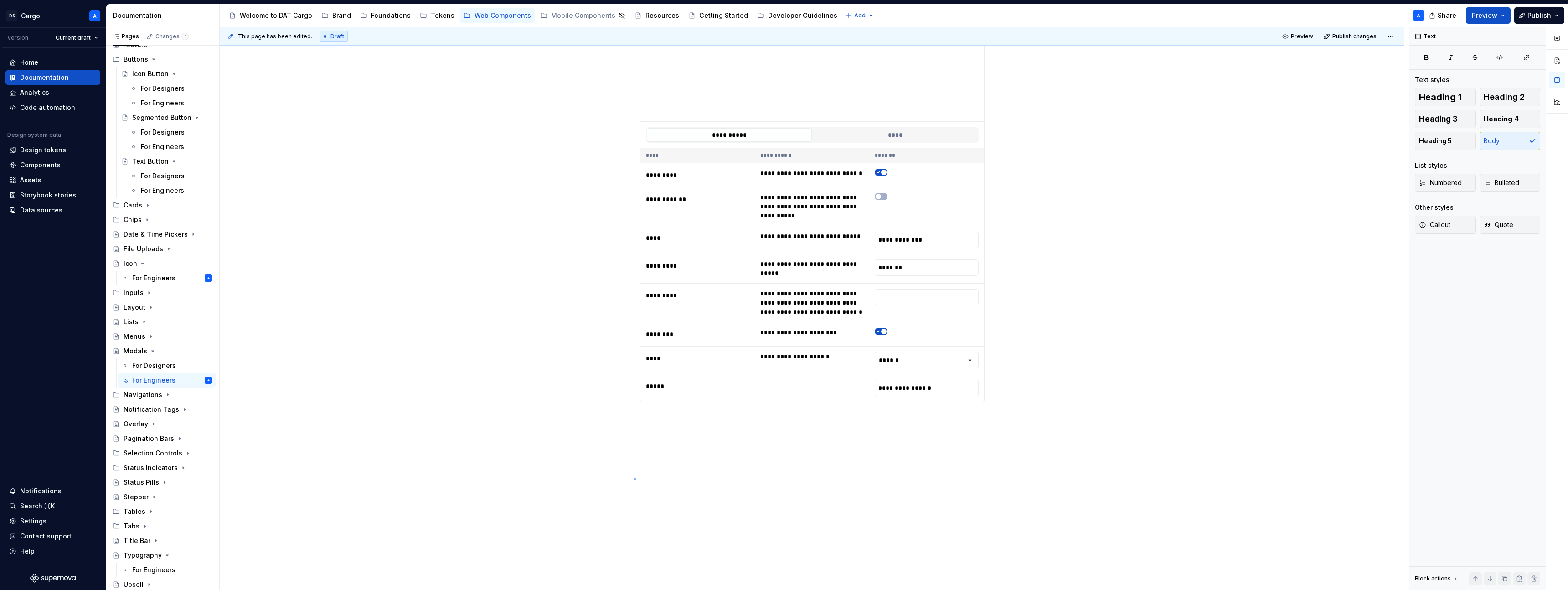 drag, startPoint x: 634, startPoint y: 478, endPoint x: 637, endPoint y: 468, distance: 10.440307 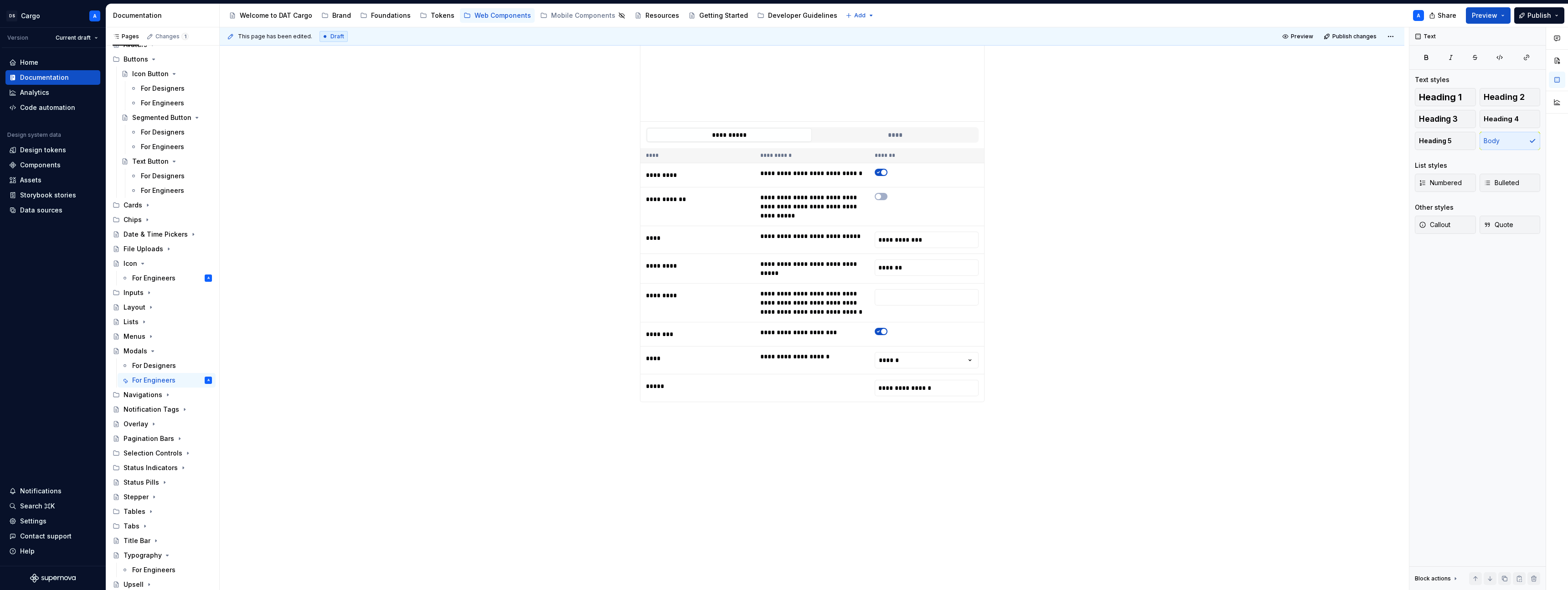 click on "**********" at bounding box center (812, 143) 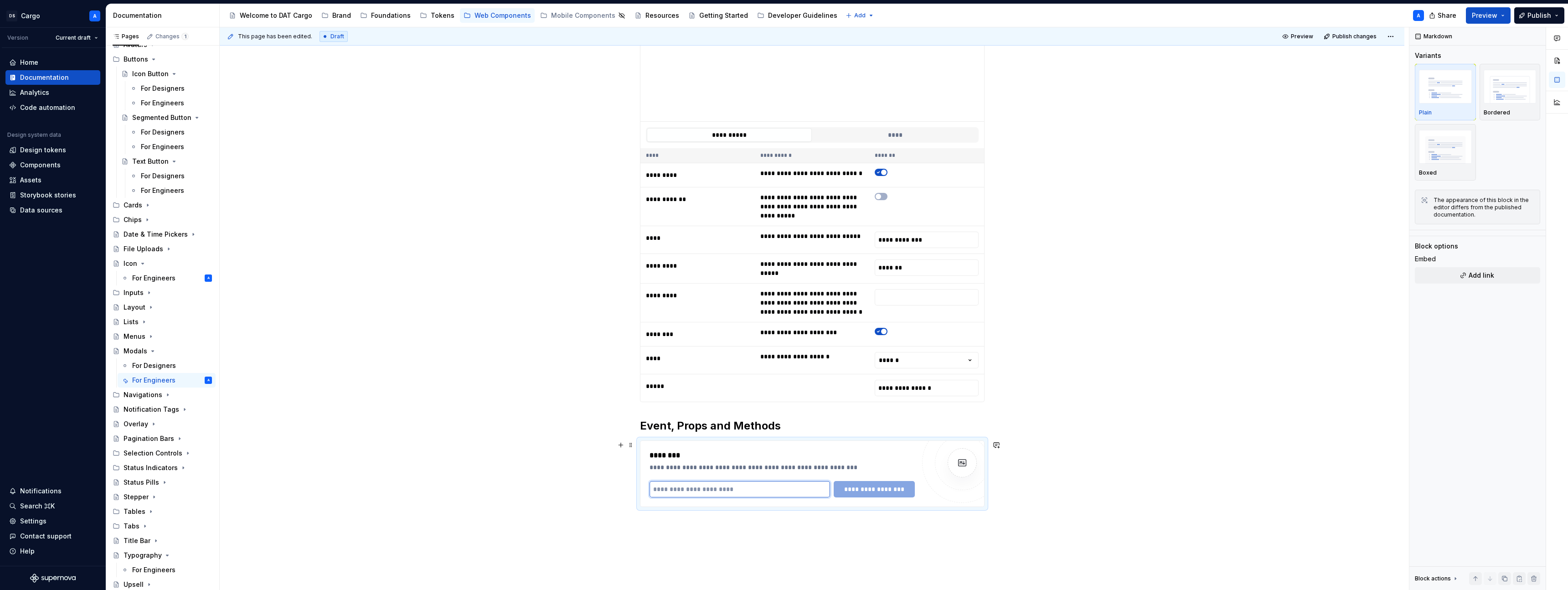 click at bounding box center [740, 489] 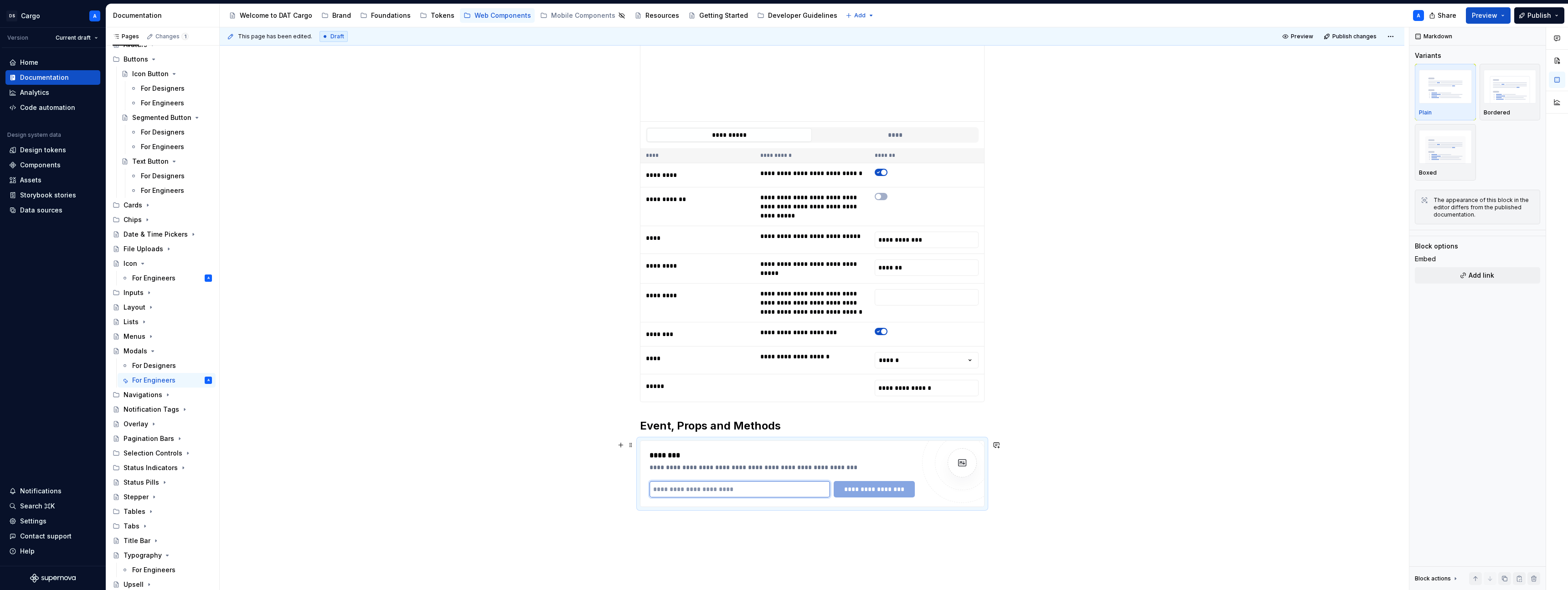 type on "*" 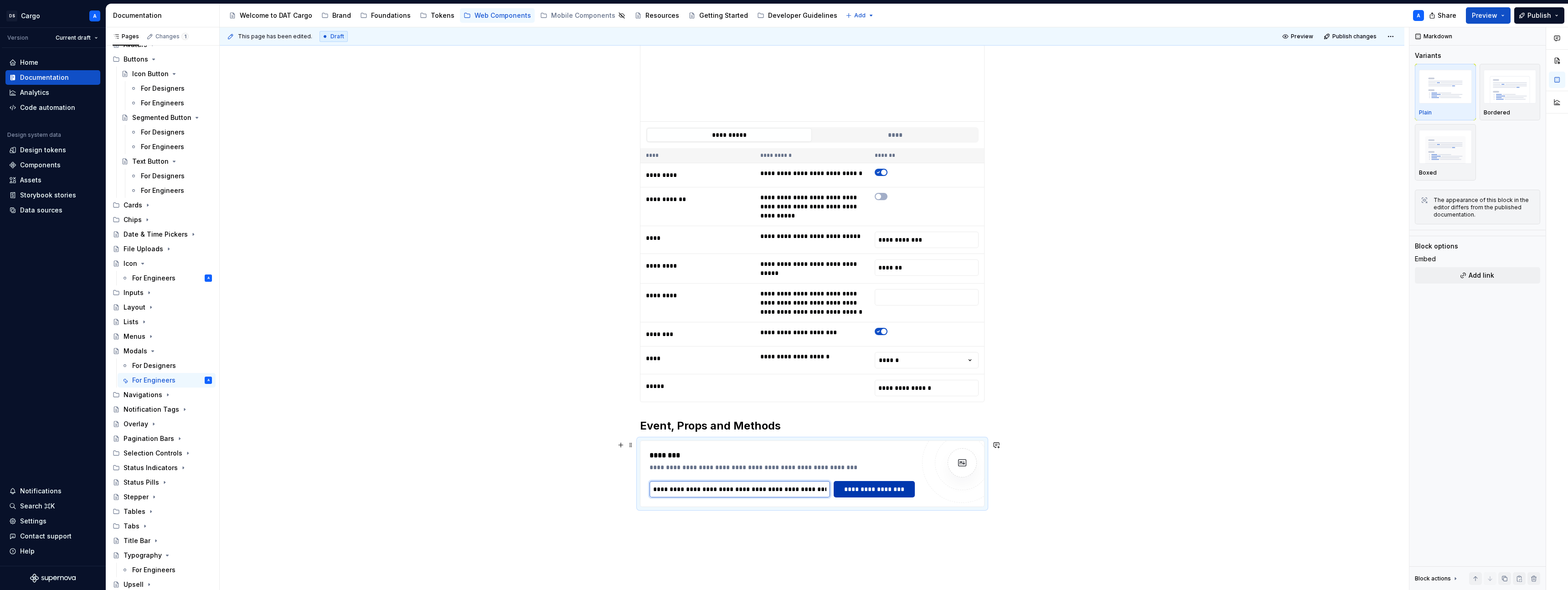 scroll, scrollTop: 0, scrollLeft: 52, axis: horizontal 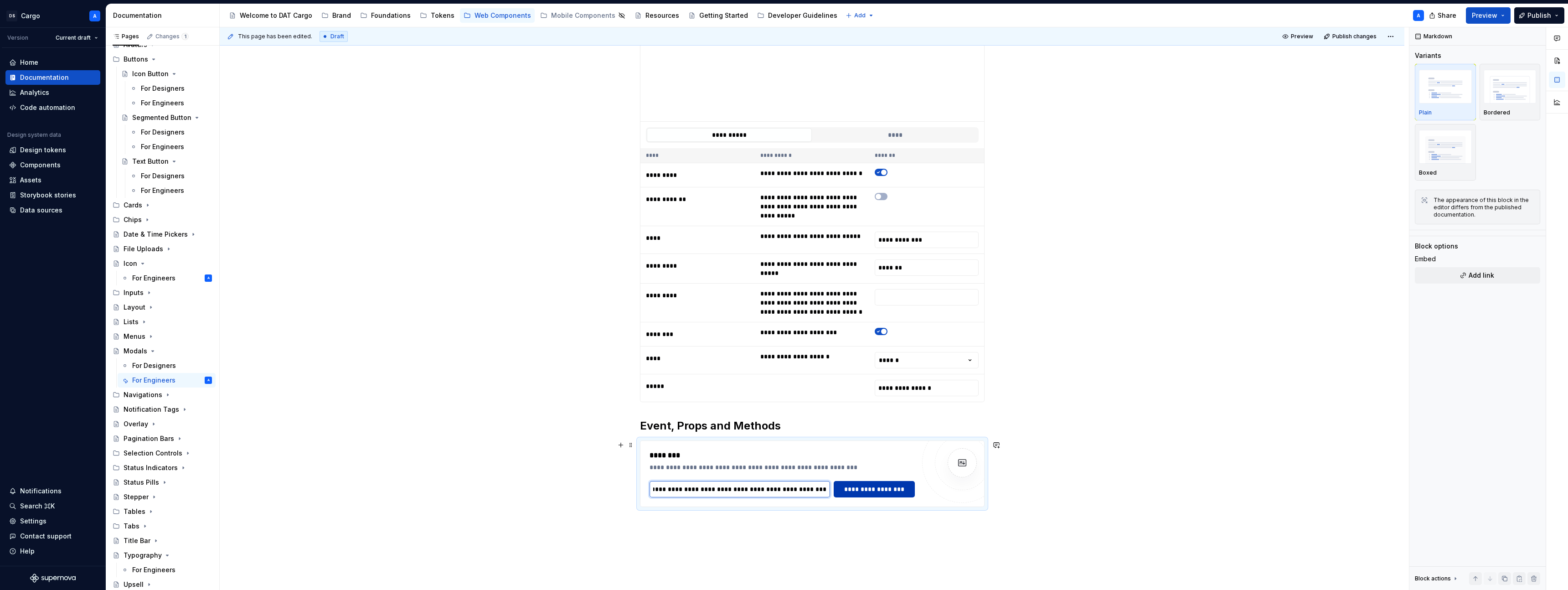 drag, startPoint x: 792, startPoint y: 491, endPoint x: 863, endPoint y: 496, distance: 71.17584 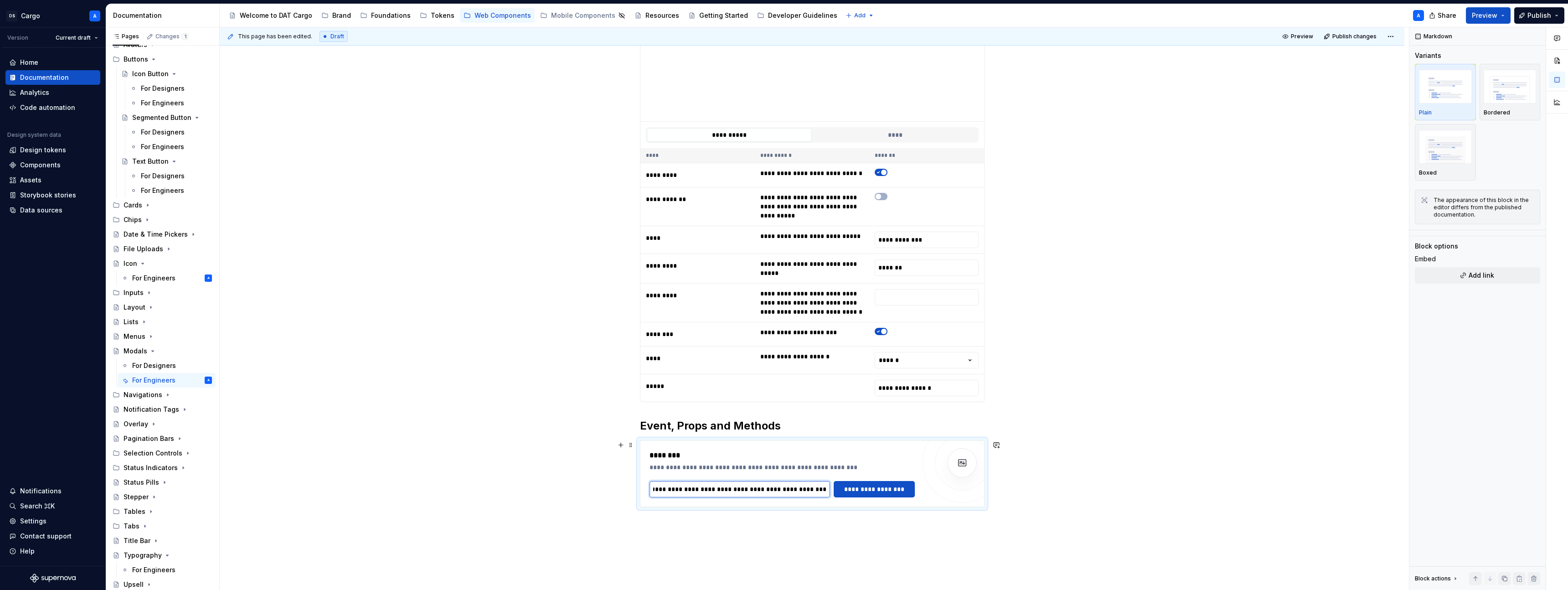 drag, startPoint x: 802, startPoint y: 484, endPoint x: 806, endPoint y: 487, distance: 5 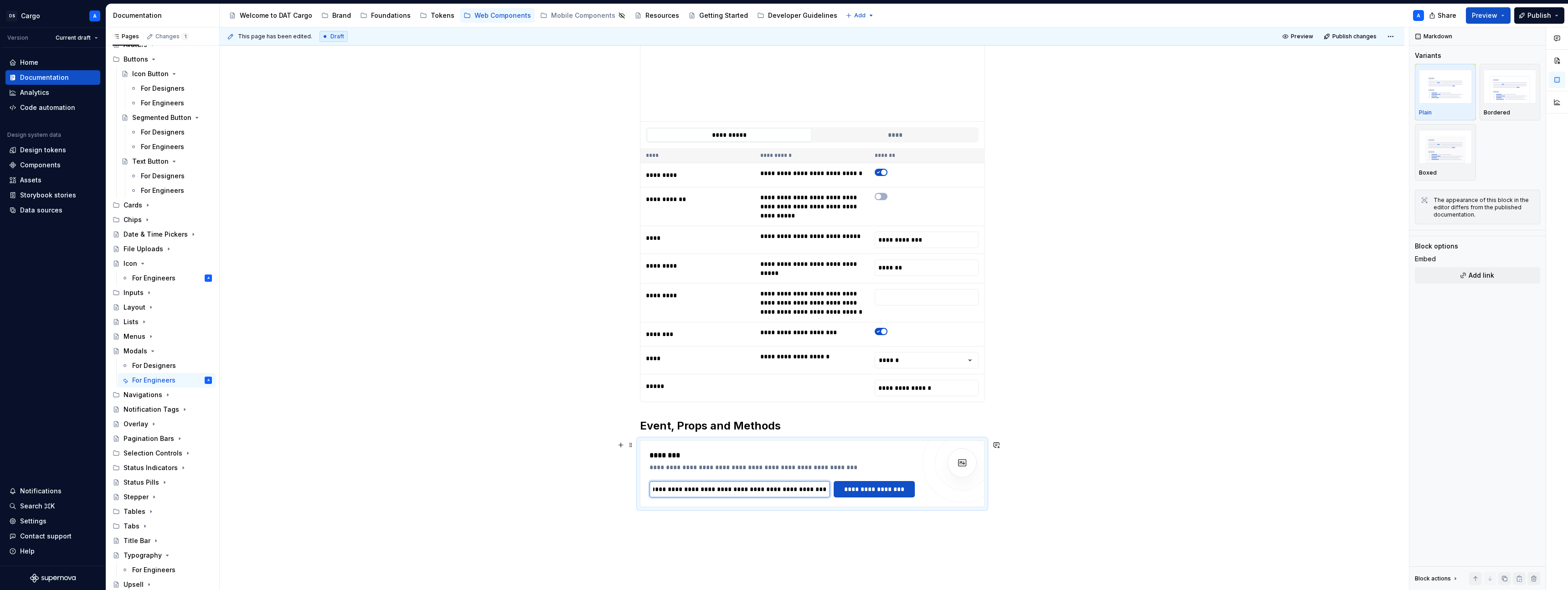 drag, startPoint x: 817, startPoint y: 491, endPoint x: 789, endPoint y: 489, distance: 28.071338 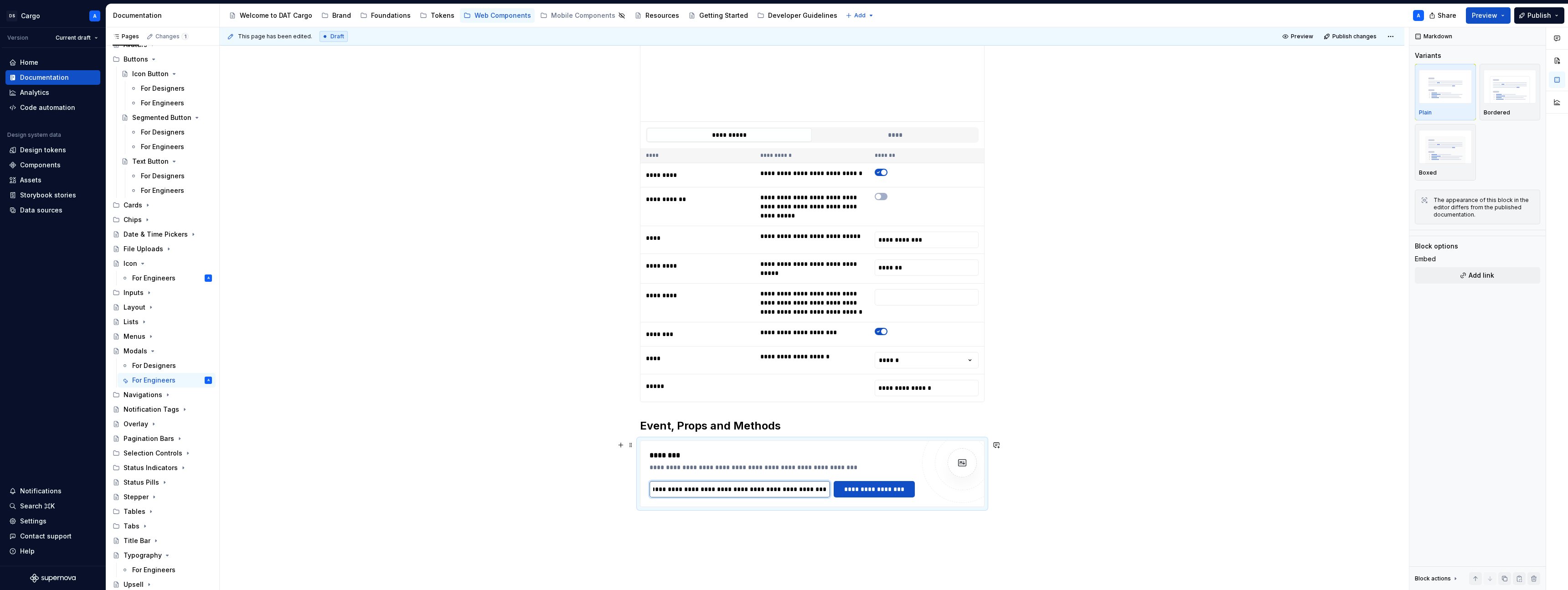 click on "**********" at bounding box center [740, 489] 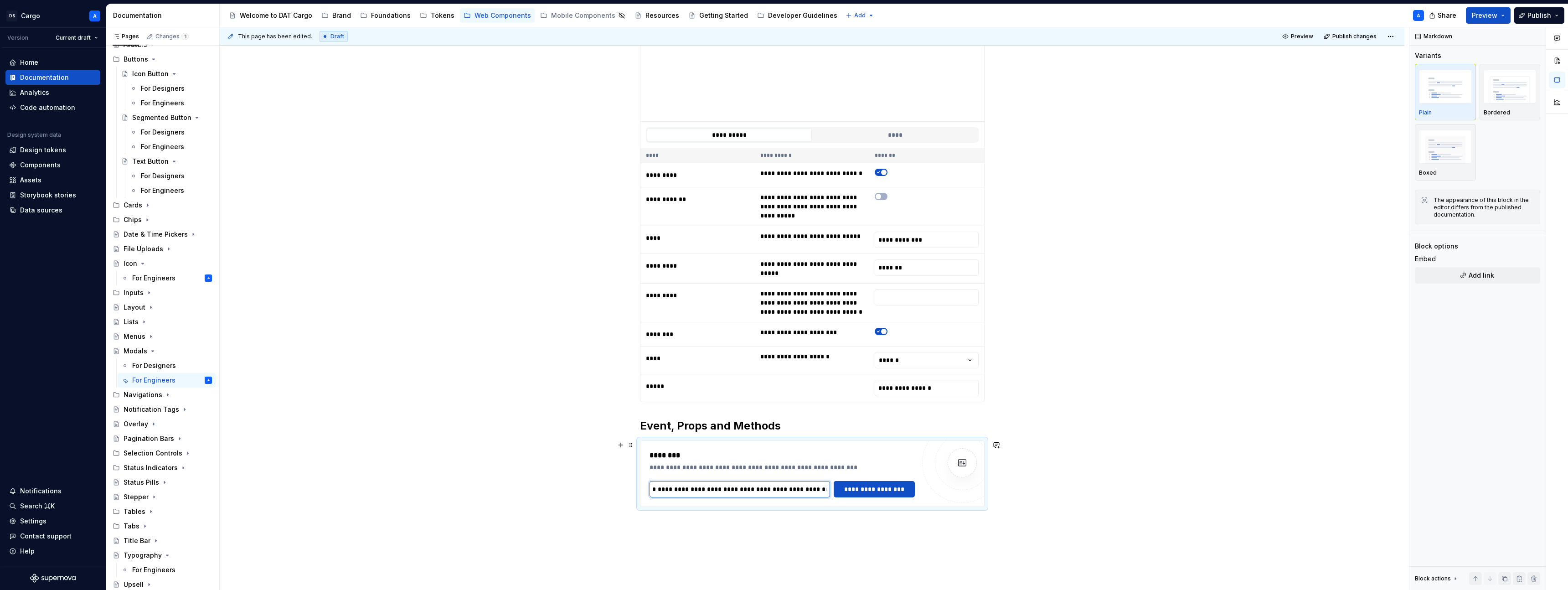 scroll, scrollTop: 0, scrollLeft: 30, axis: horizontal 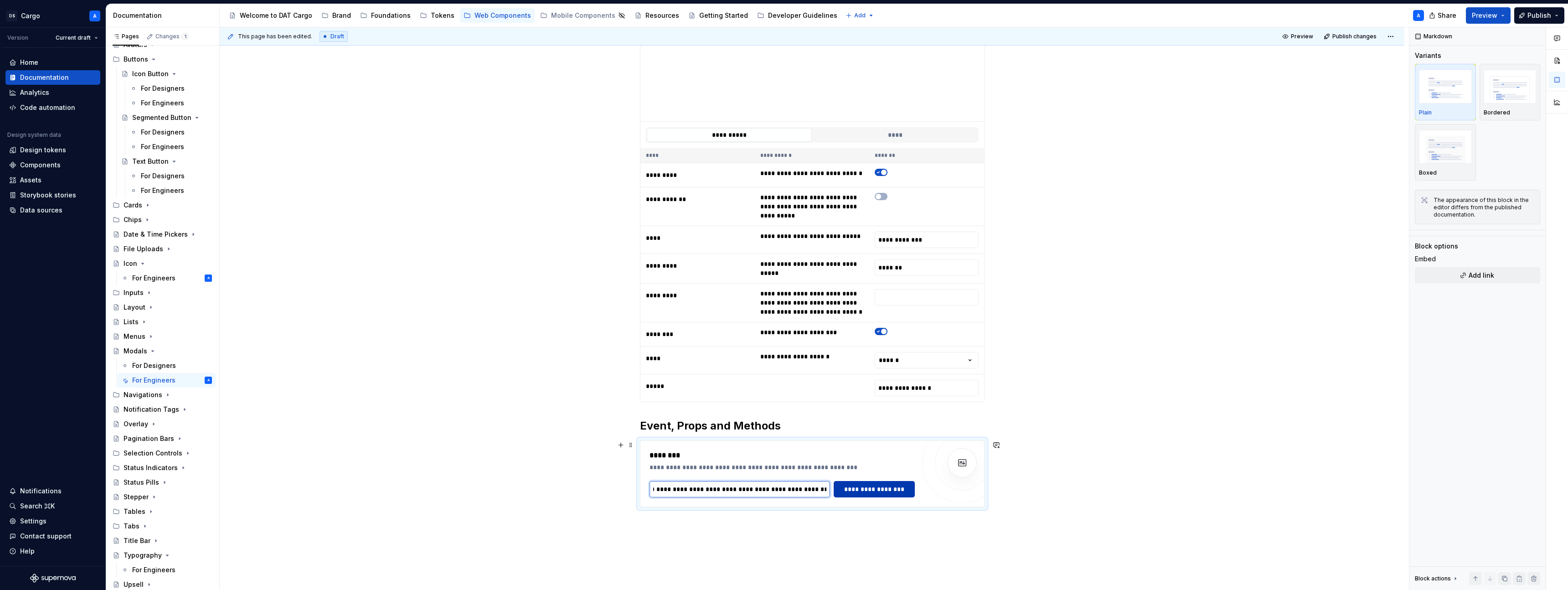 type on "**********" 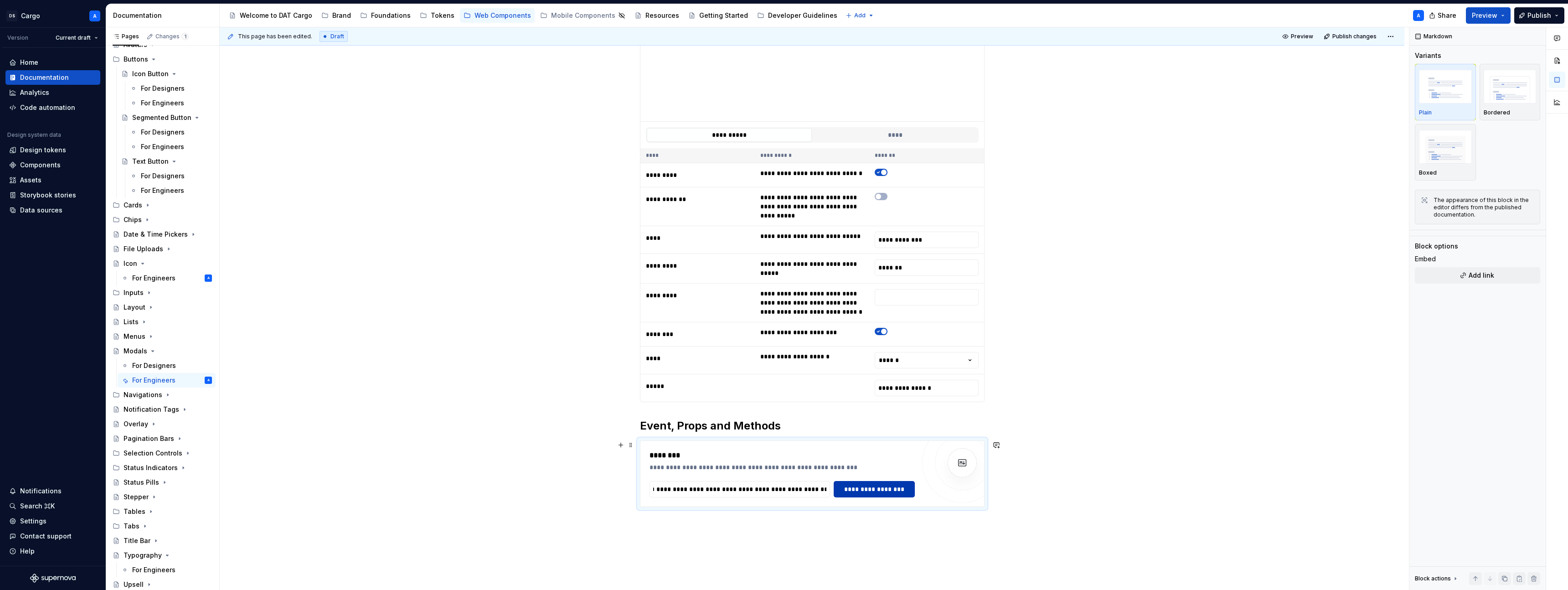scroll, scrollTop: 0, scrollLeft: 0, axis: both 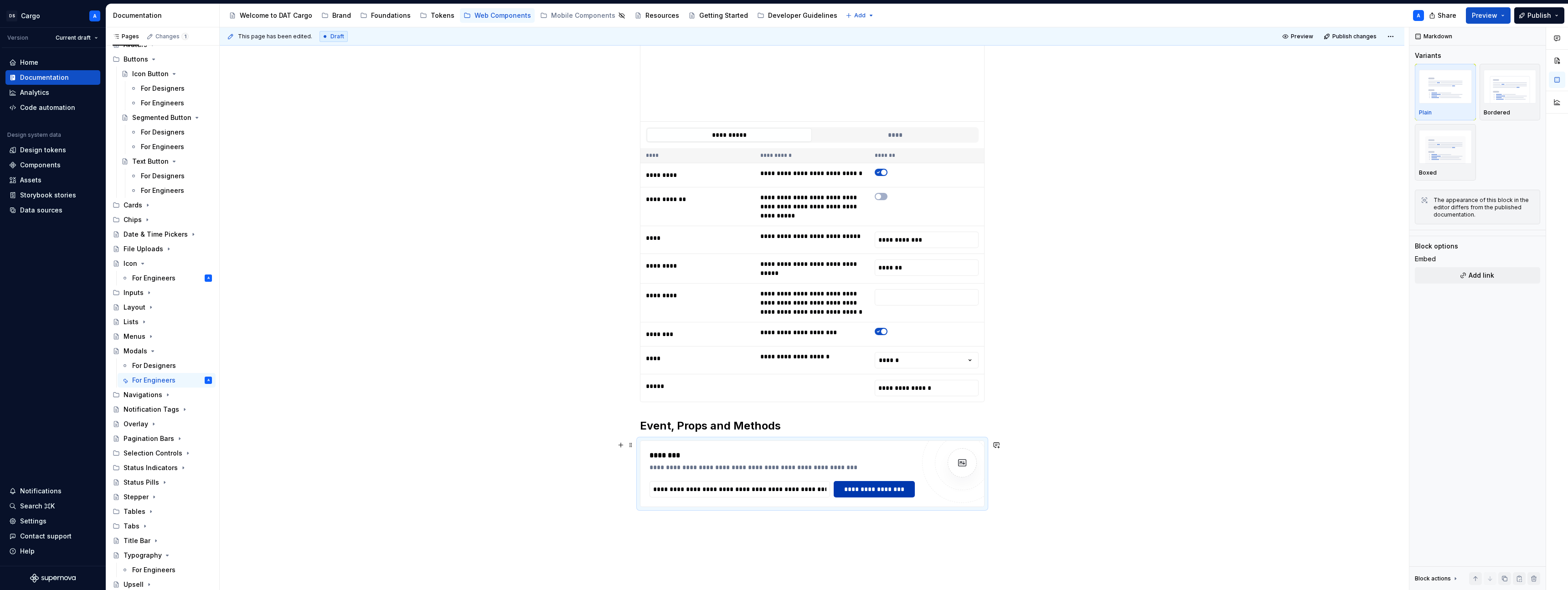 click on "**********" at bounding box center (874, 489) 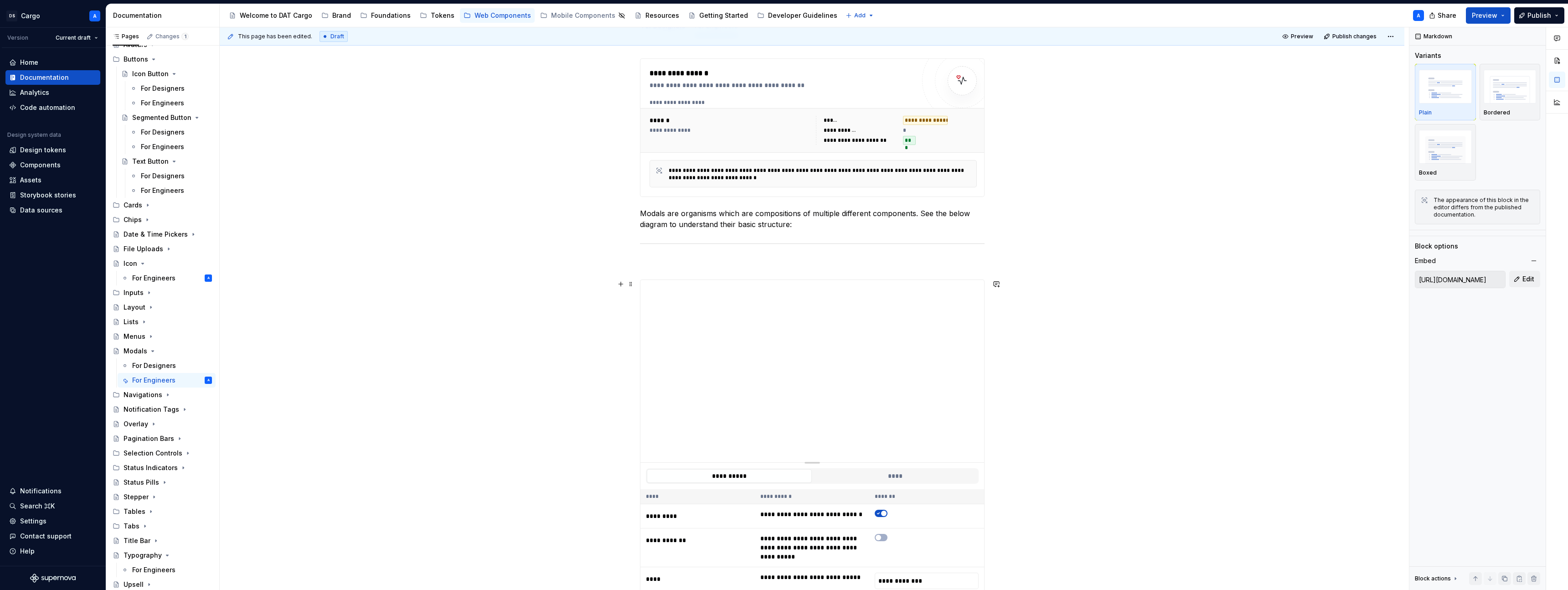 scroll, scrollTop: 242, scrollLeft: 0, axis: vertical 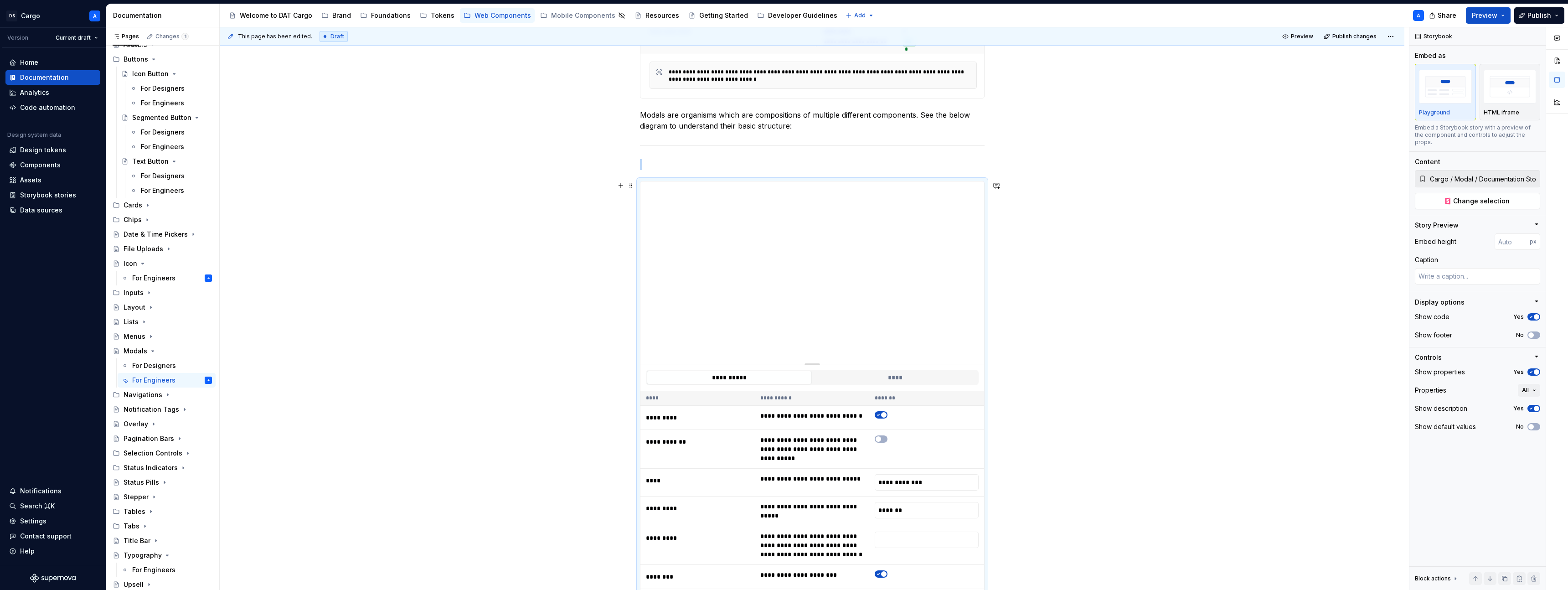 type on "*" 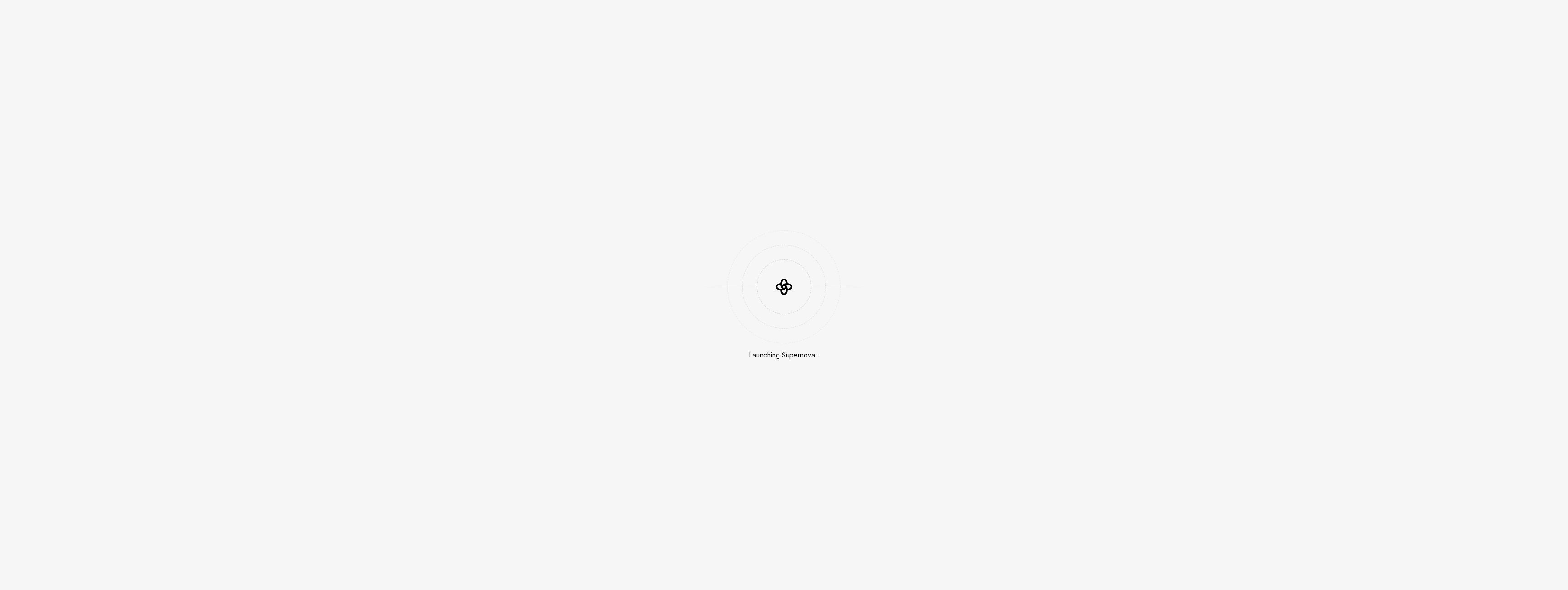 scroll, scrollTop: 0, scrollLeft: 0, axis: both 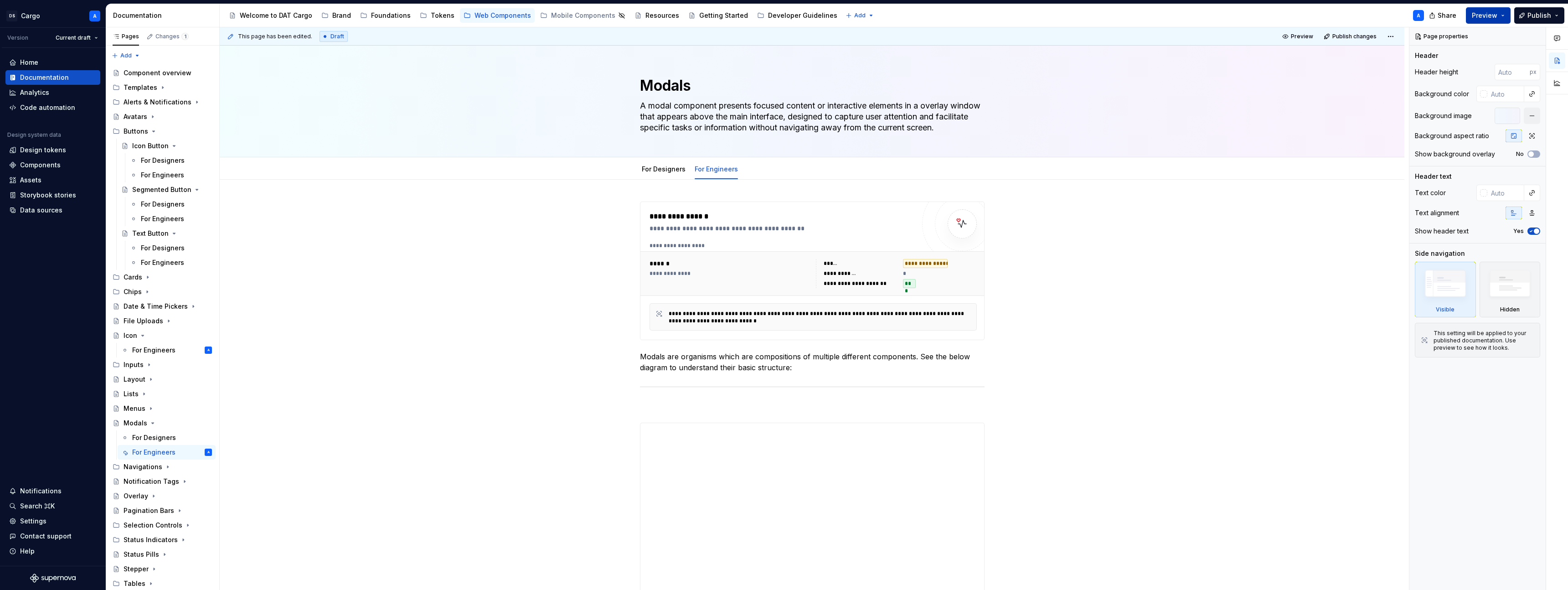 click on "Preview" at bounding box center (1485, 16) 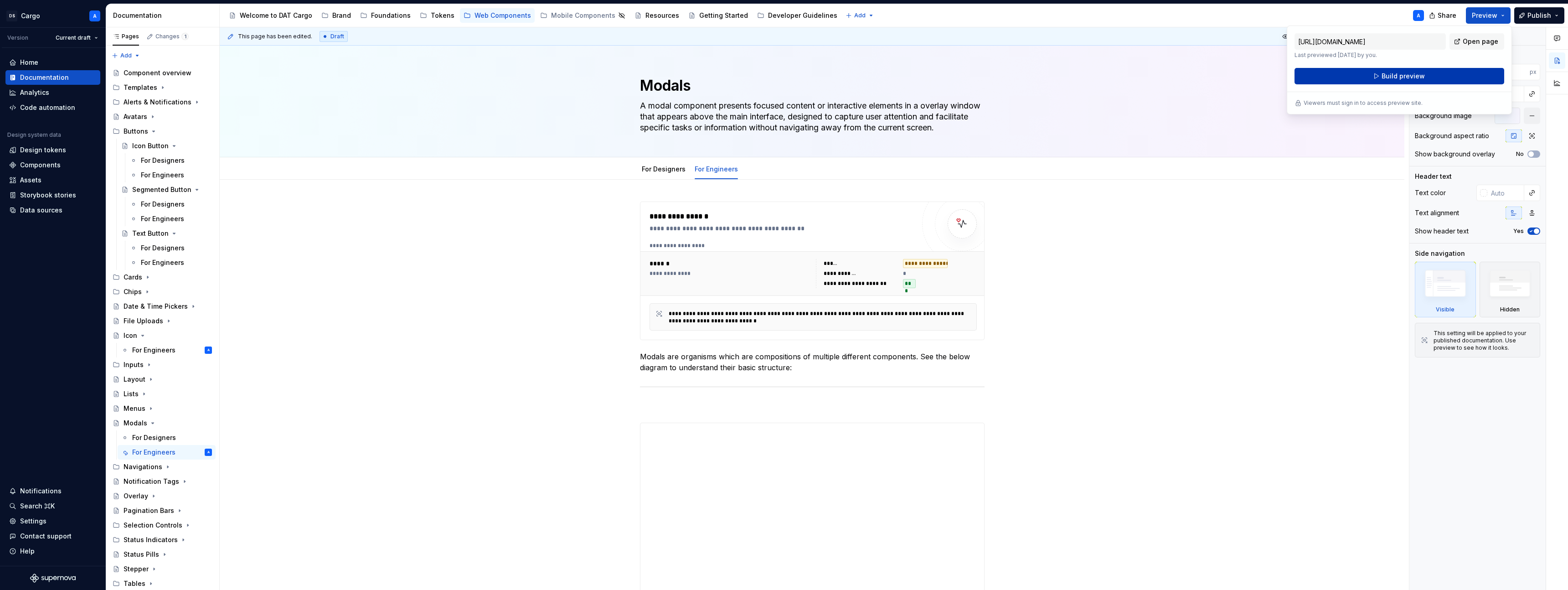 click on "Build preview" at bounding box center [1399, 76] 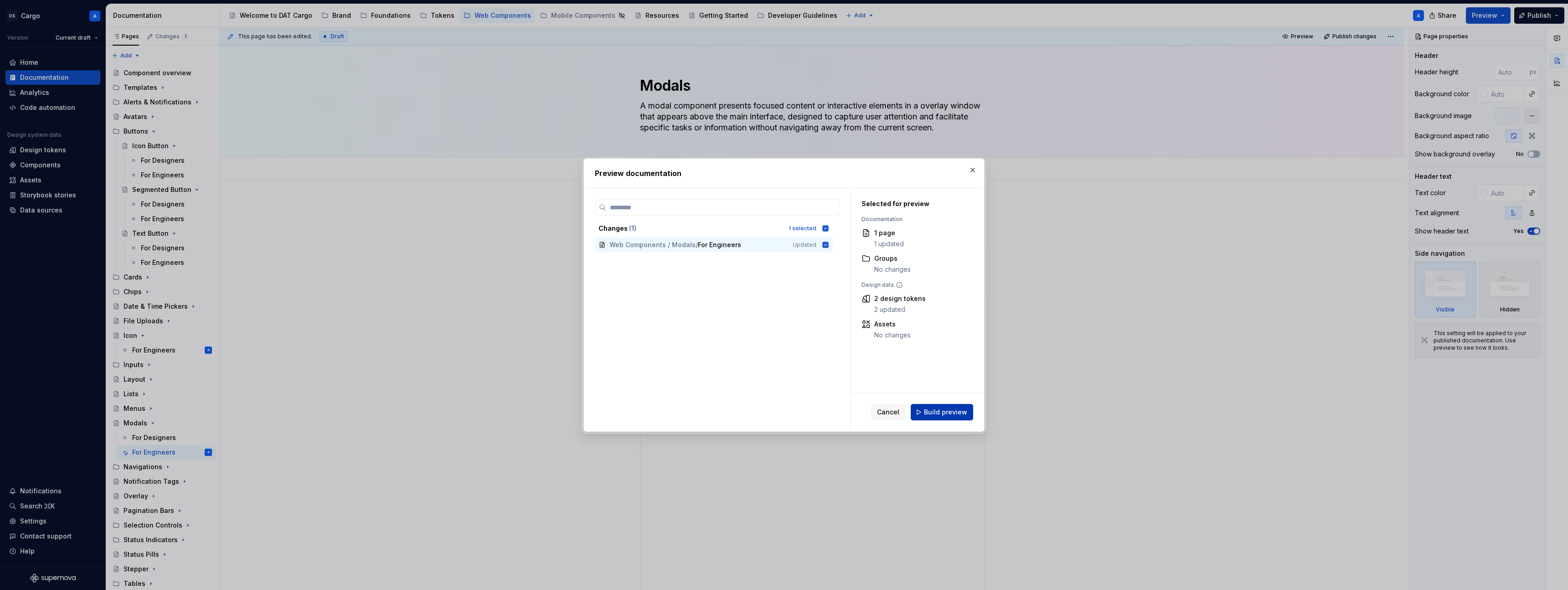 click on "Build preview" at bounding box center (945, 412) 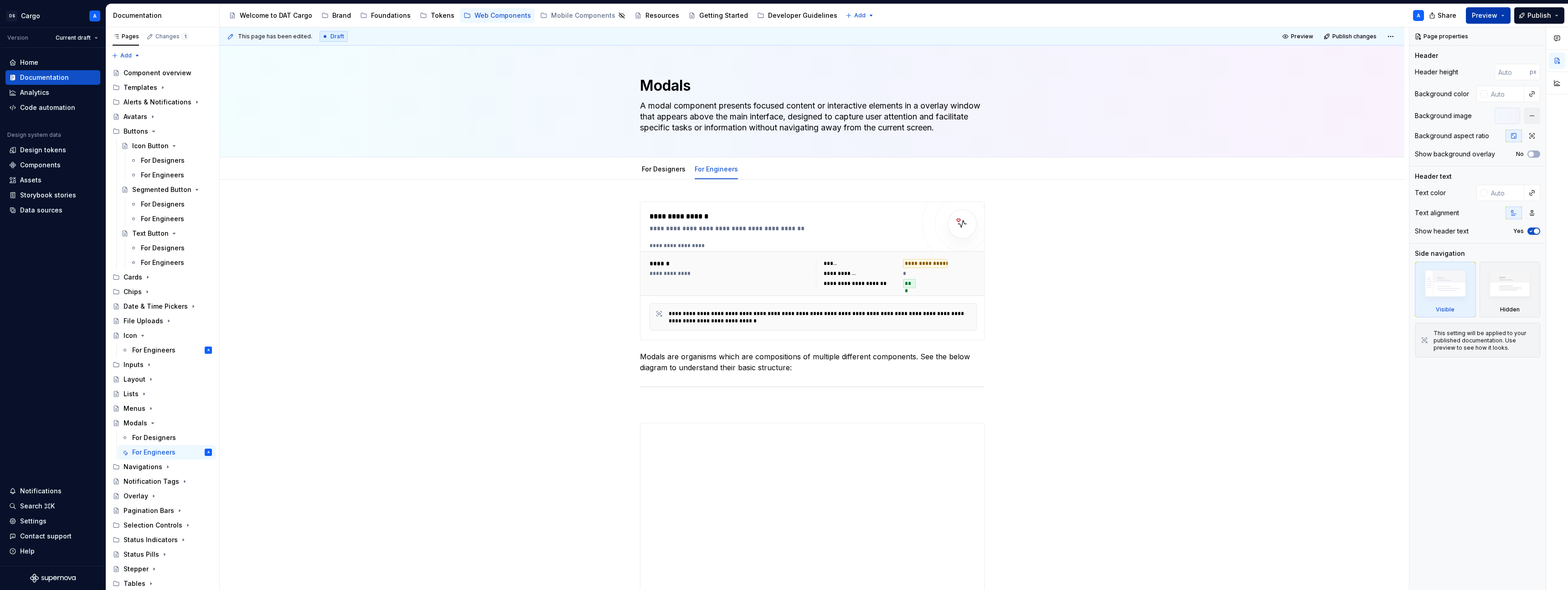click on "Preview" at bounding box center [1485, 16] 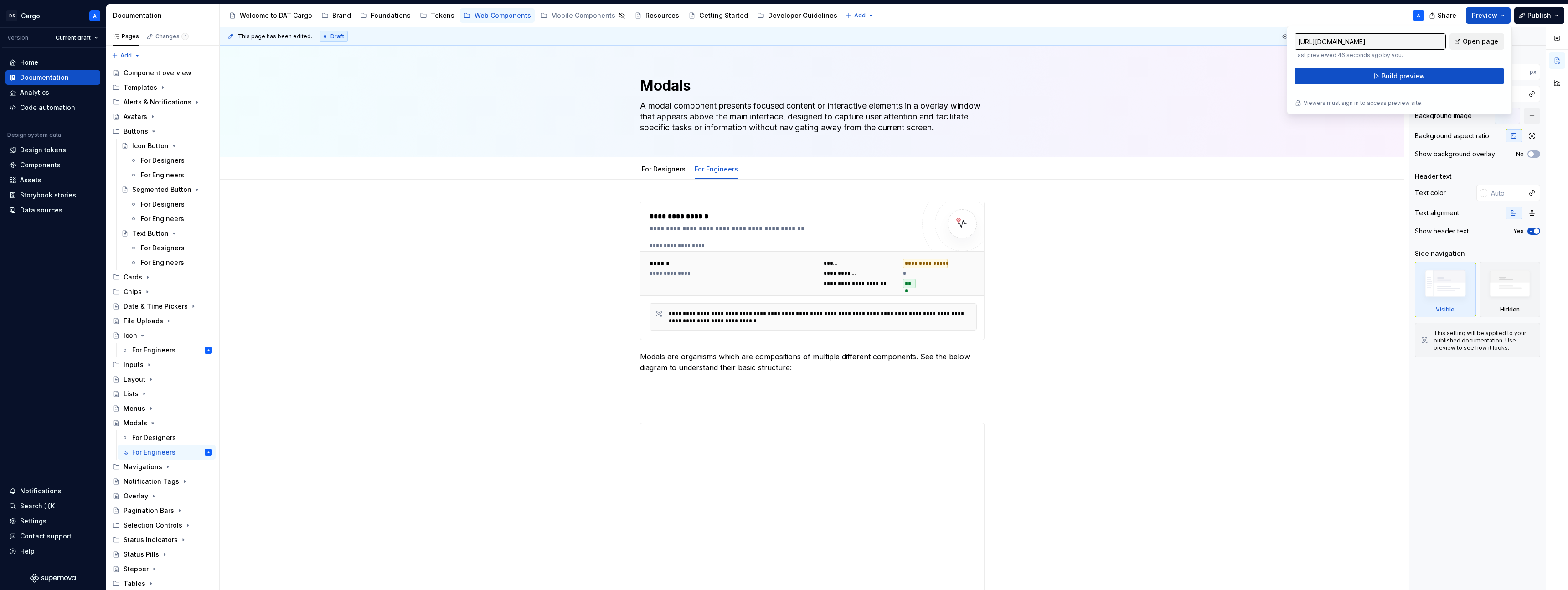 click on "Open page" at bounding box center [1477, 41] 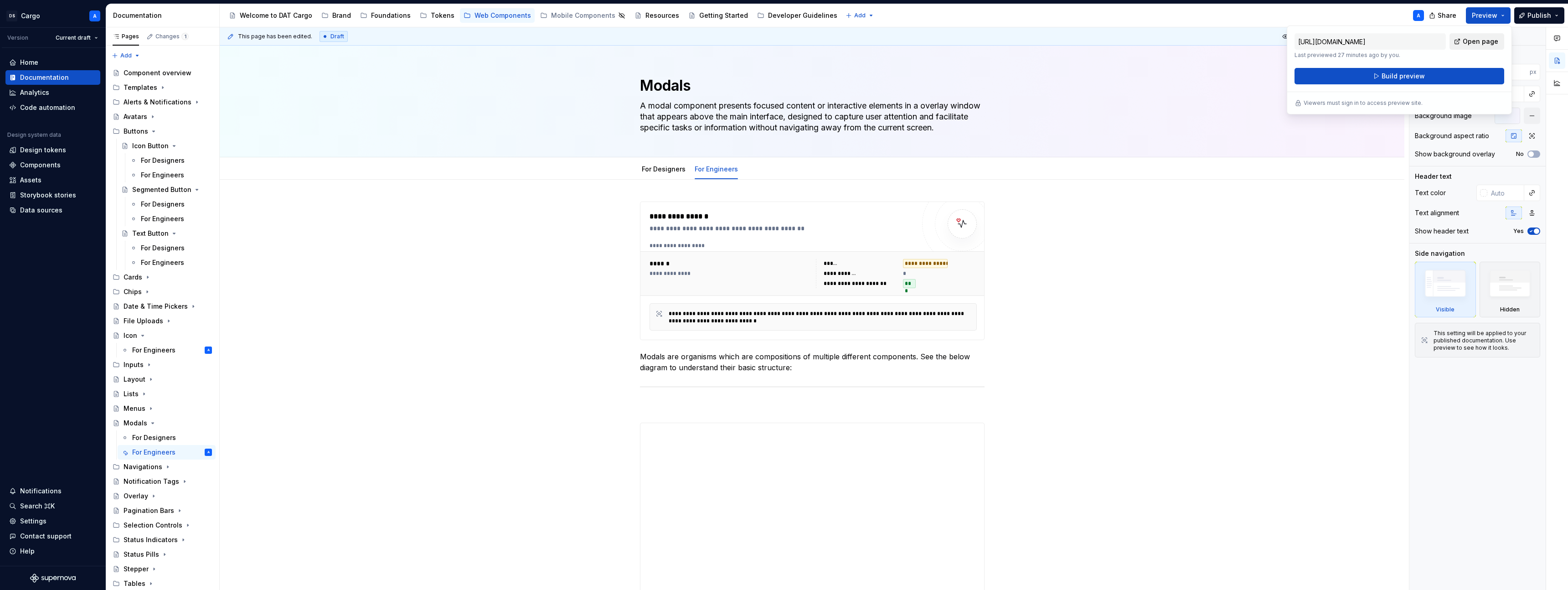 type on "*" 